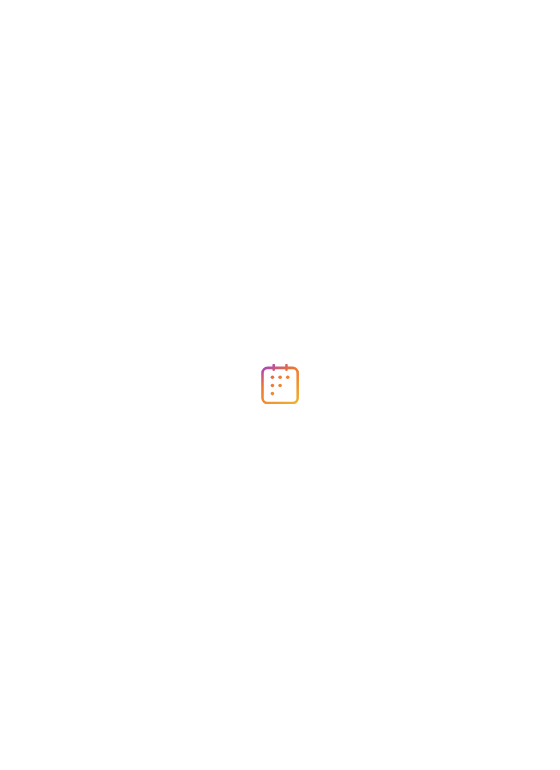scroll, scrollTop: 0, scrollLeft: 0, axis: both 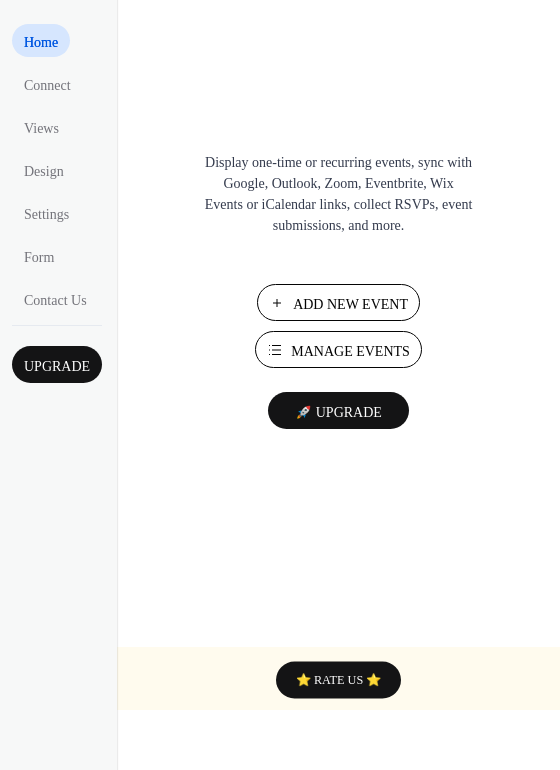 click on "Add New Event" at bounding box center (350, 304) 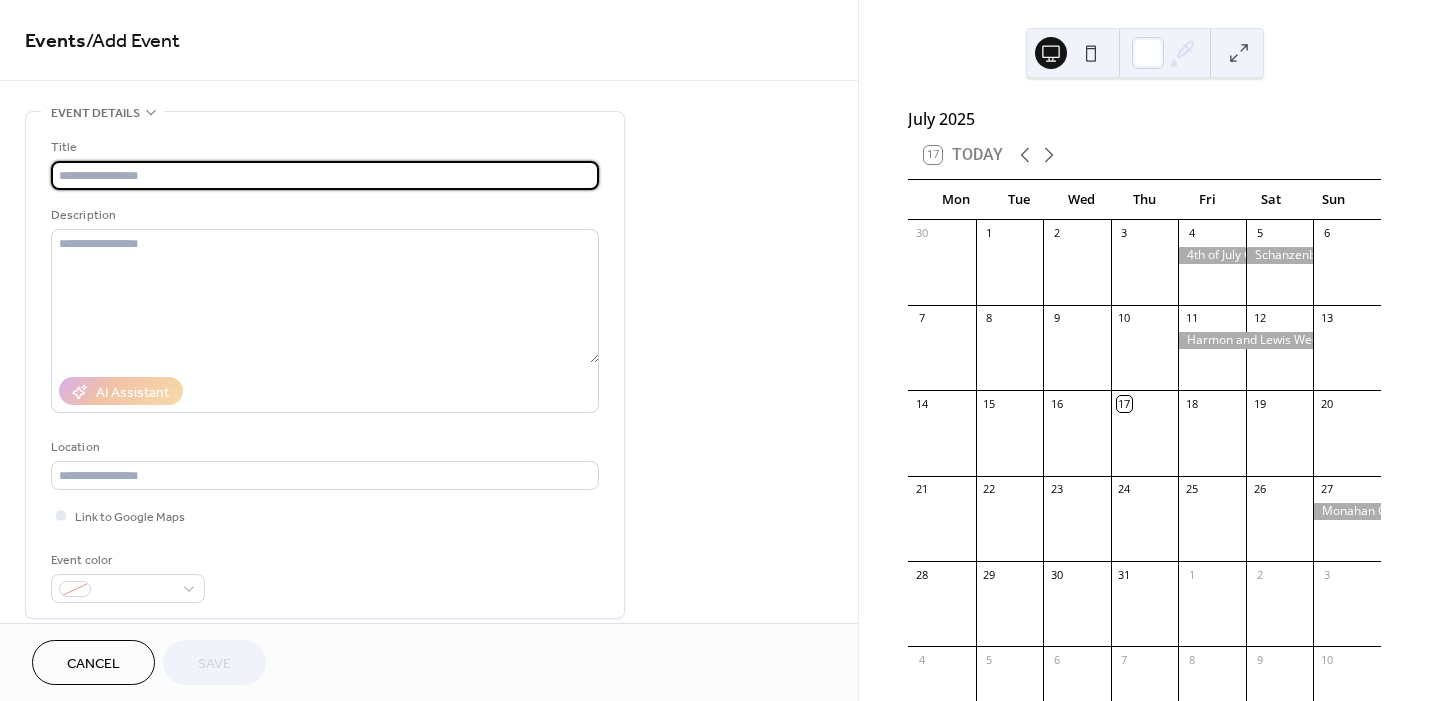 scroll, scrollTop: 0, scrollLeft: 0, axis: both 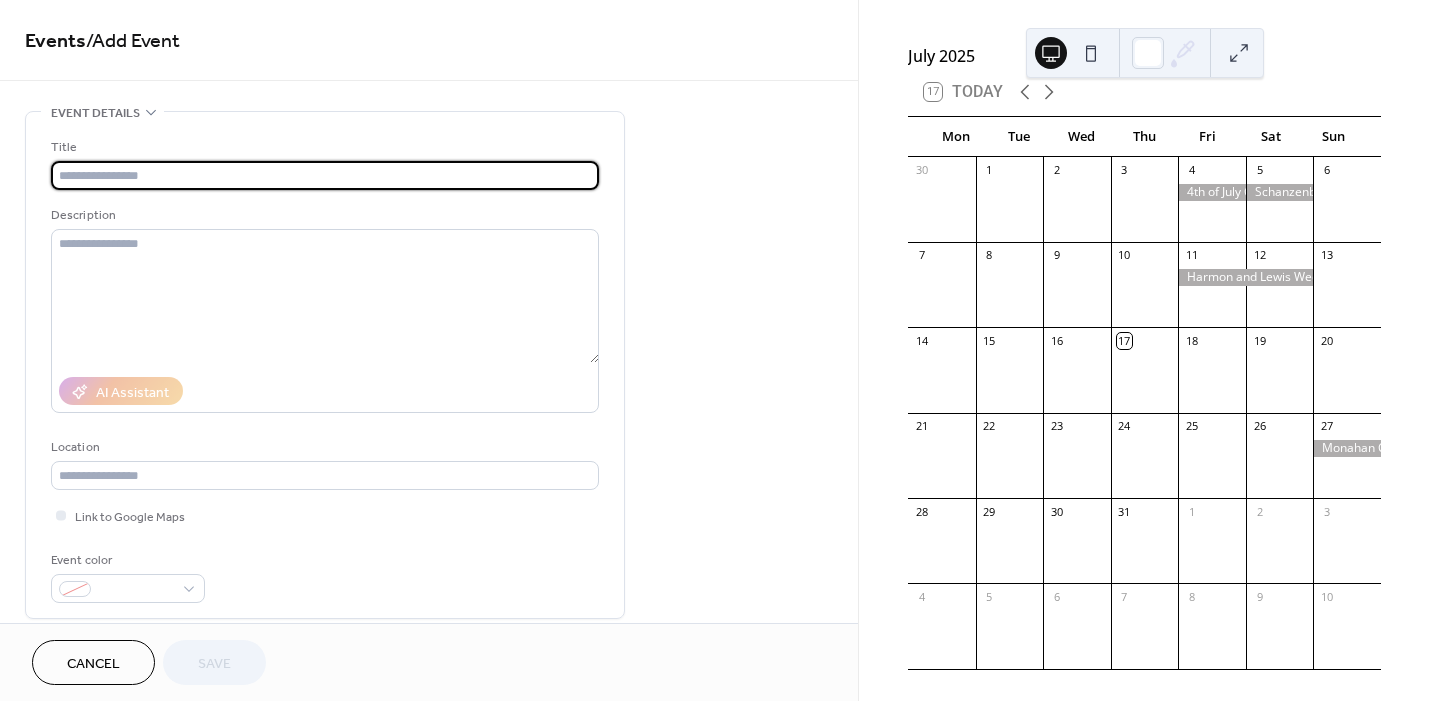 click on "Cancel" at bounding box center (93, 662) 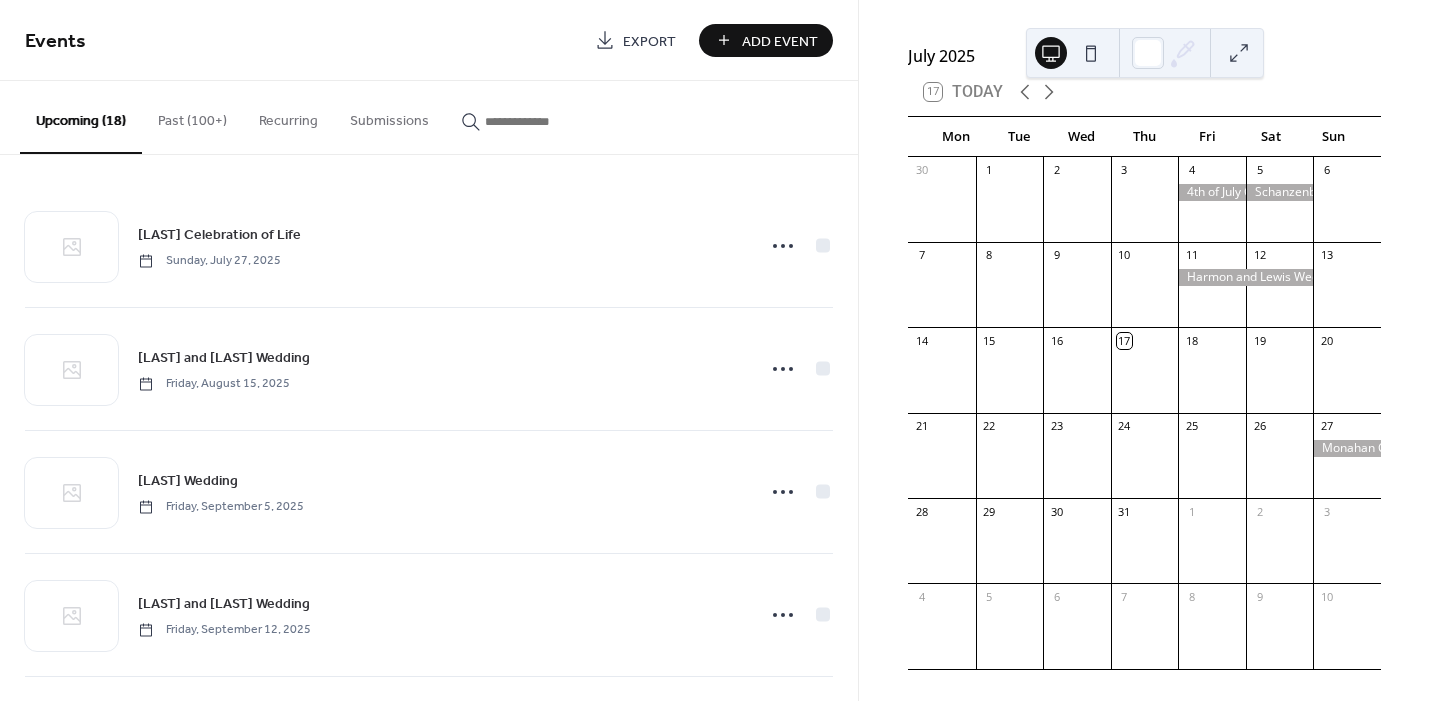click on "Add Event" at bounding box center (780, 41) 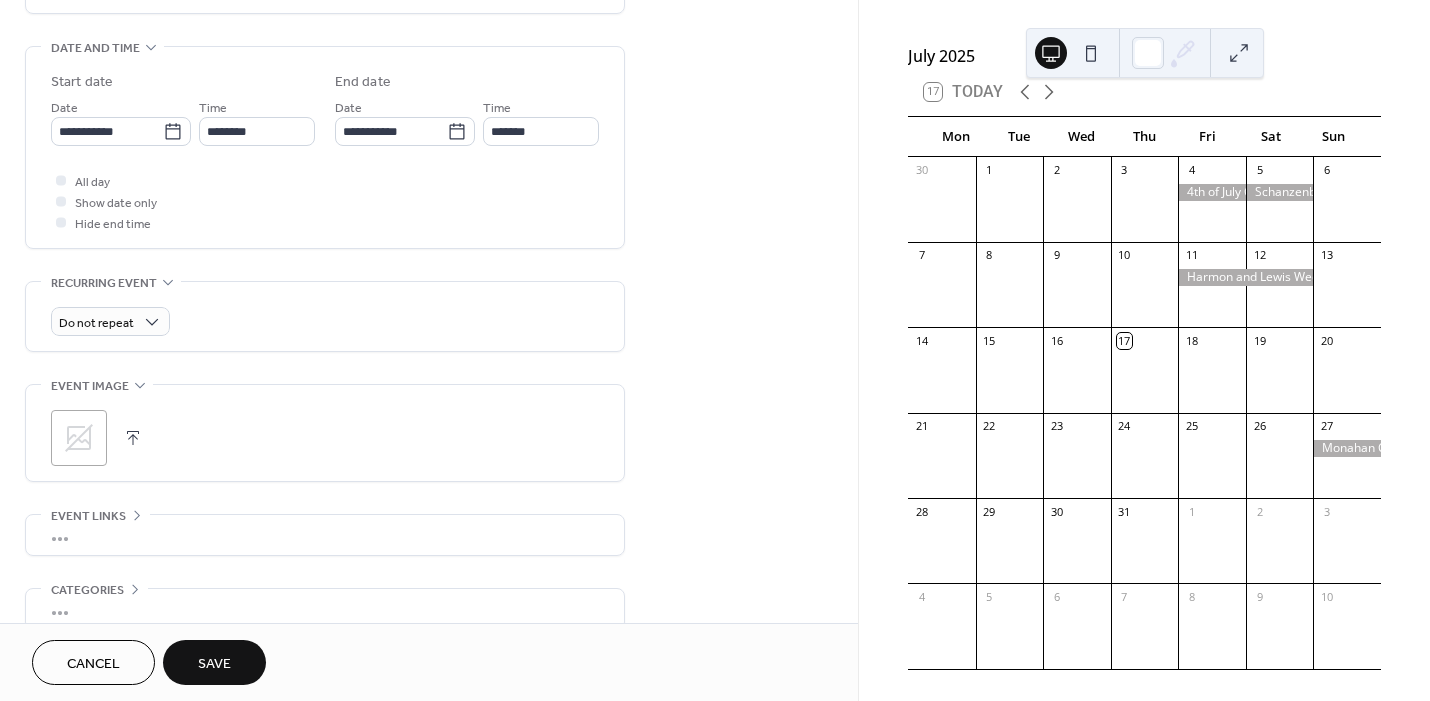 scroll, scrollTop: 583, scrollLeft: 0, axis: vertical 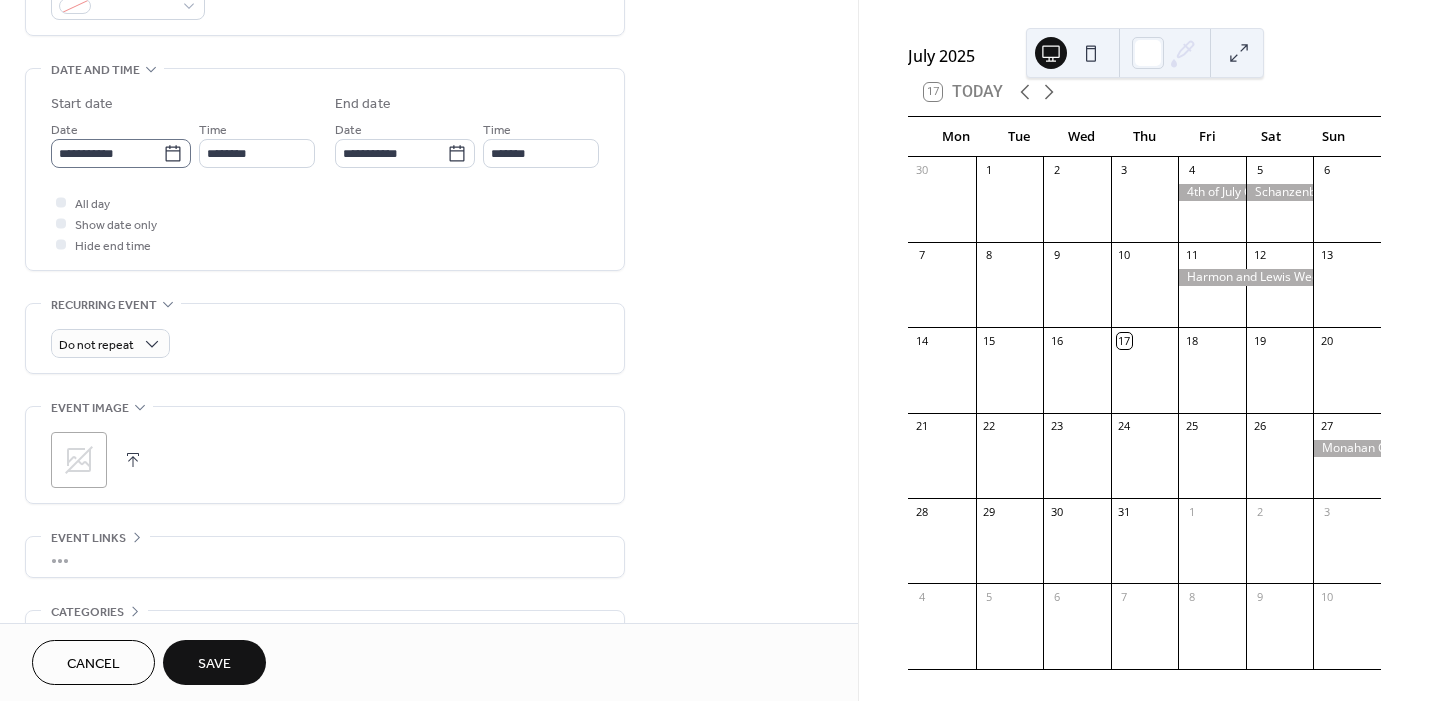type on "****" 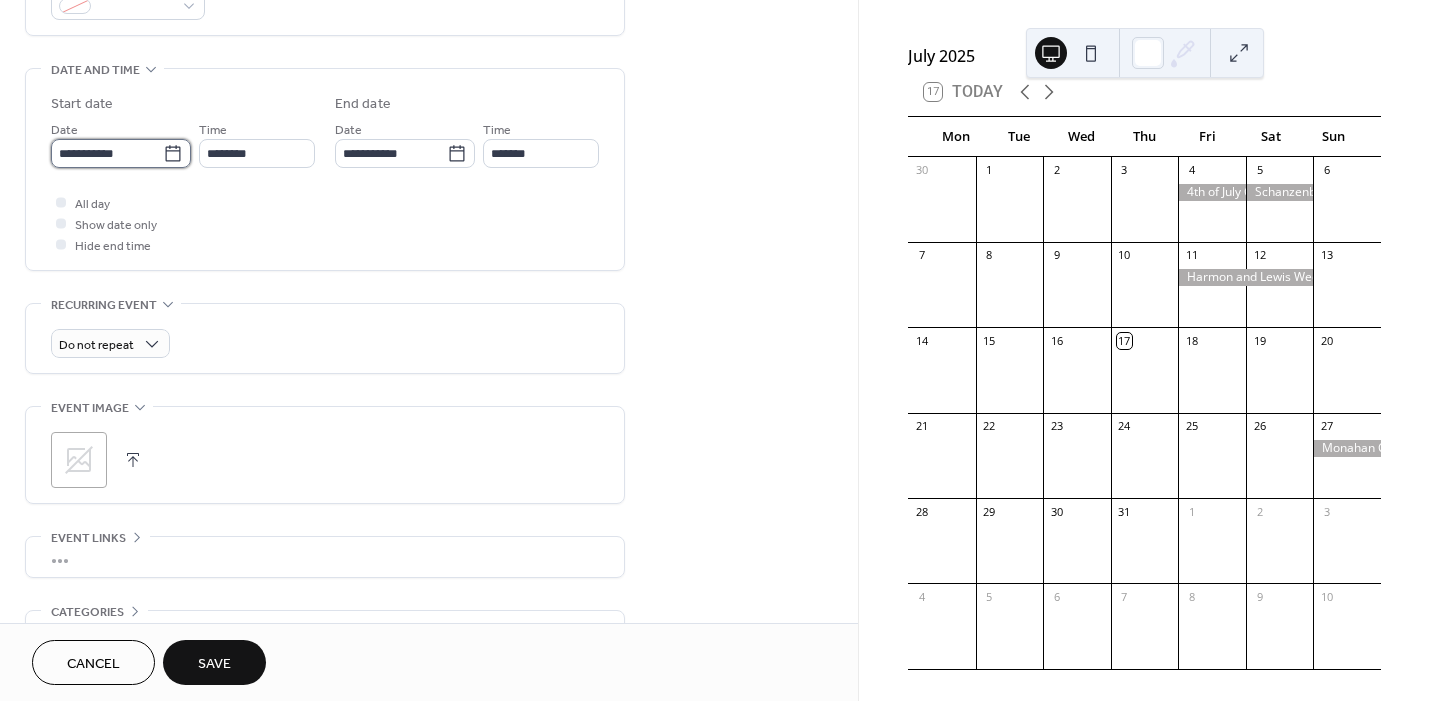 click on "**********" at bounding box center (107, 153) 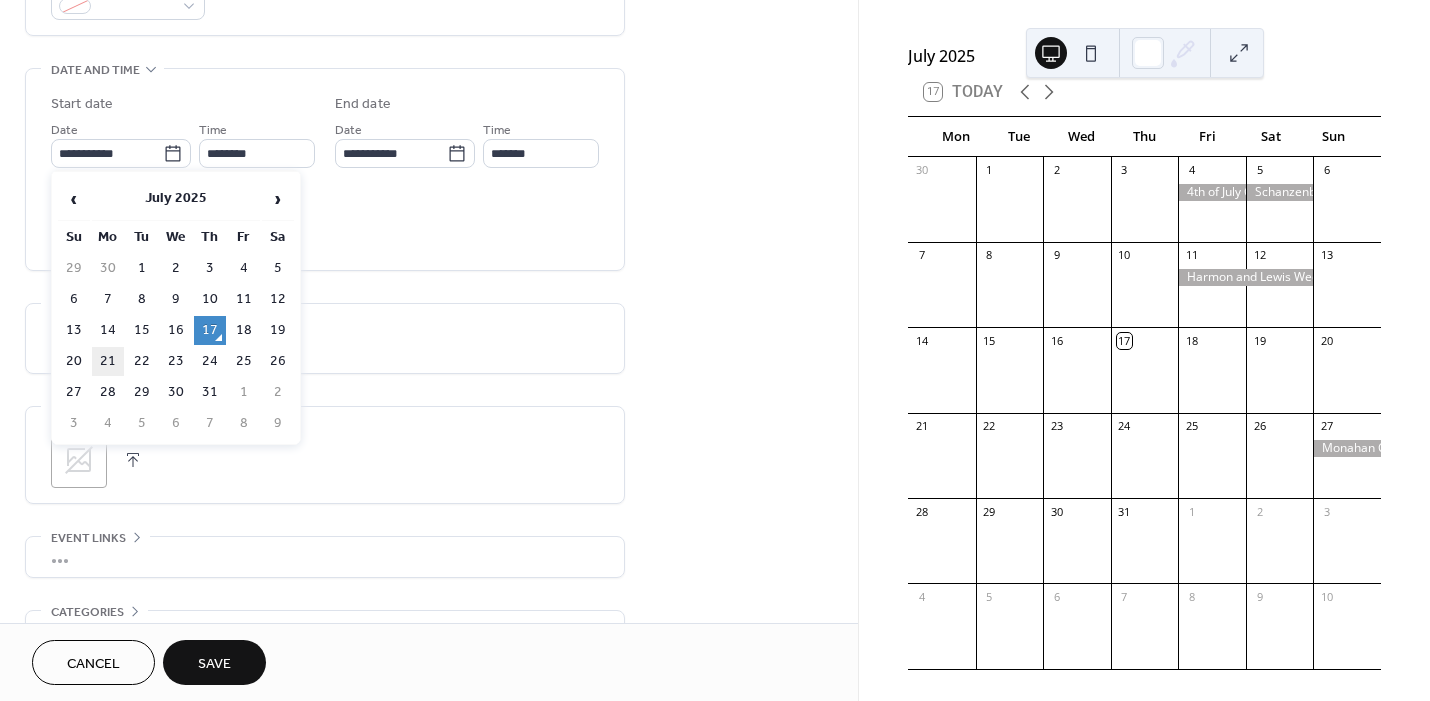 click on "21" at bounding box center [108, 361] 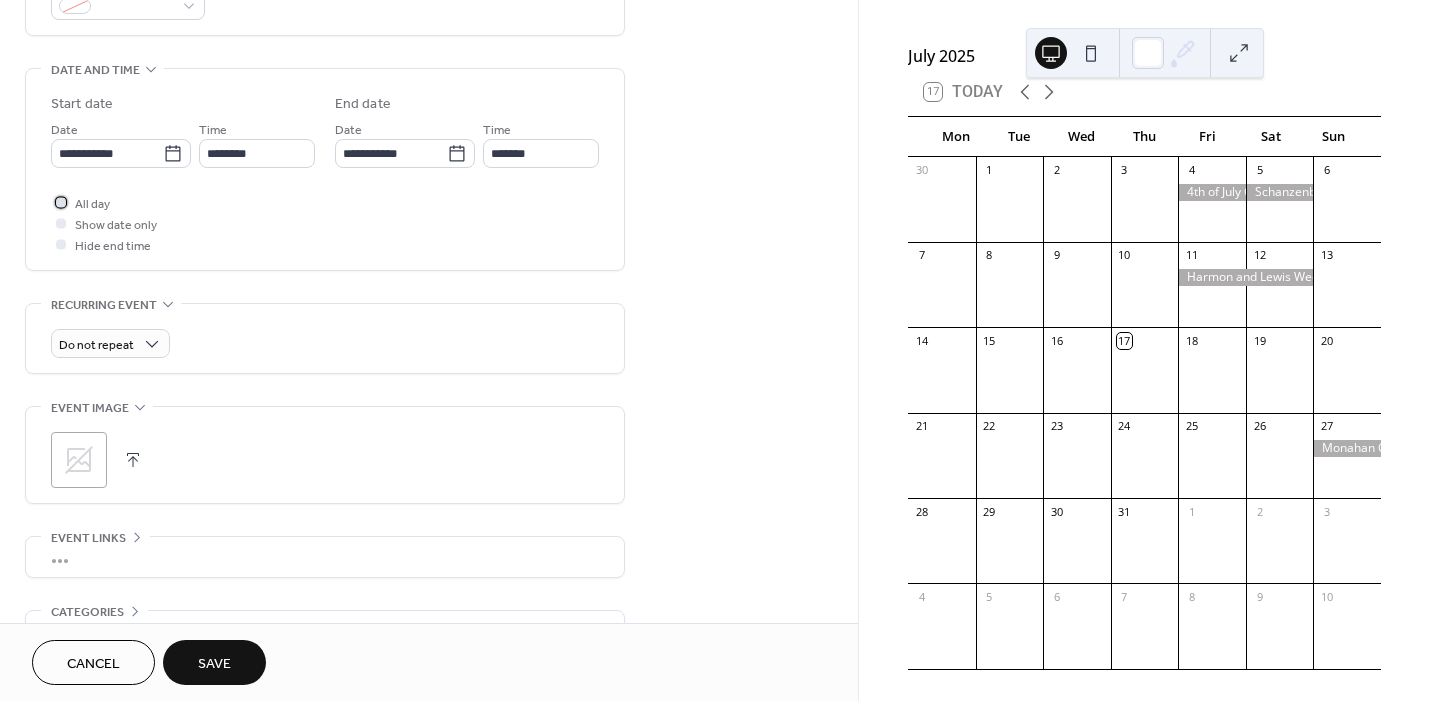 click at bounding box center (61, 202) 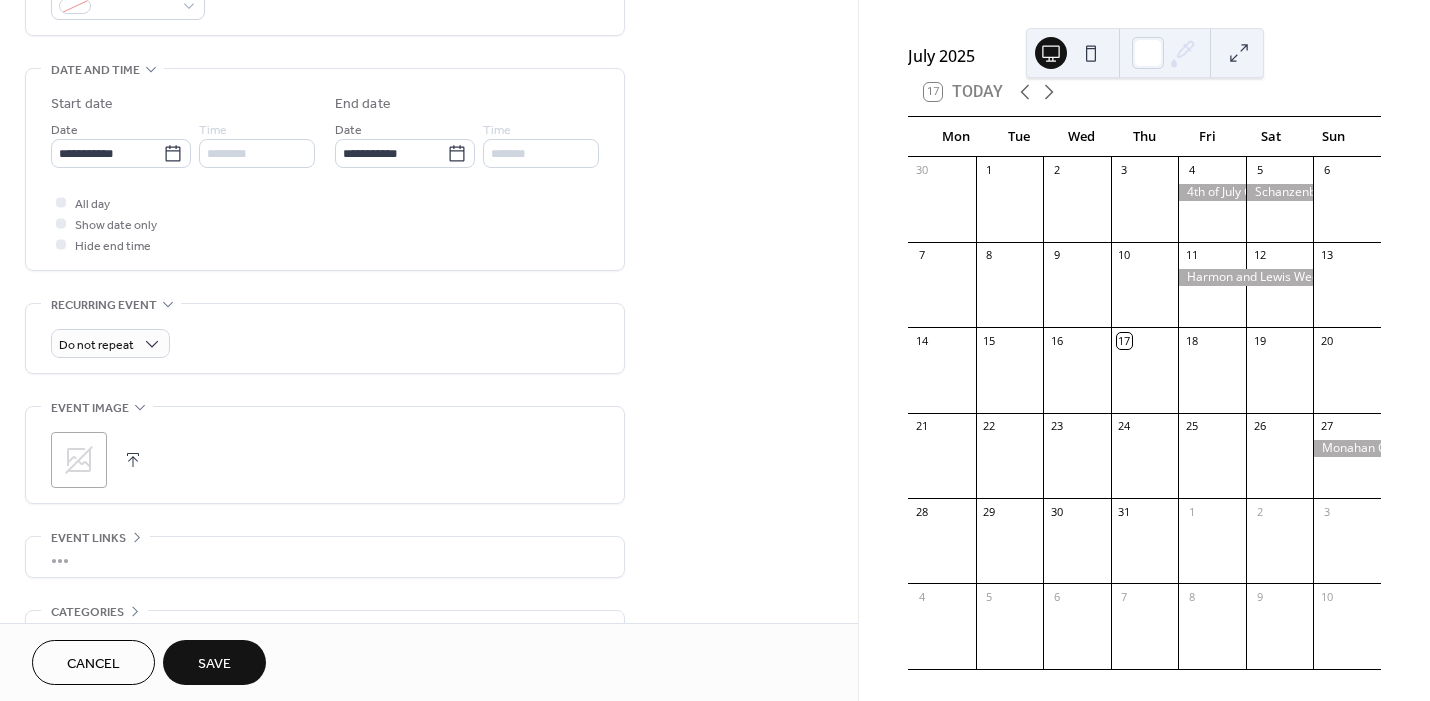 click on "Save" at bounding box center (214, 664) 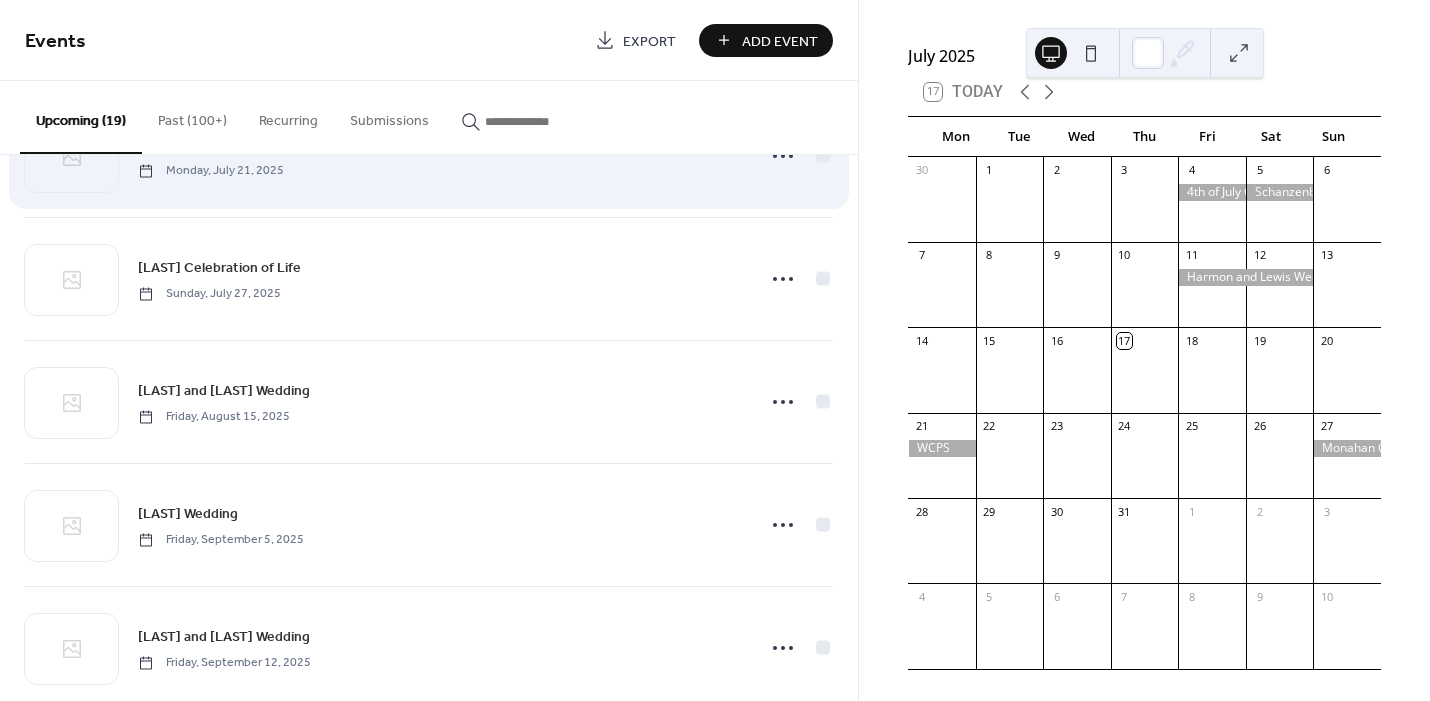 scroll, scrollTop: 96, scrollLeft: 0, axis: vertical 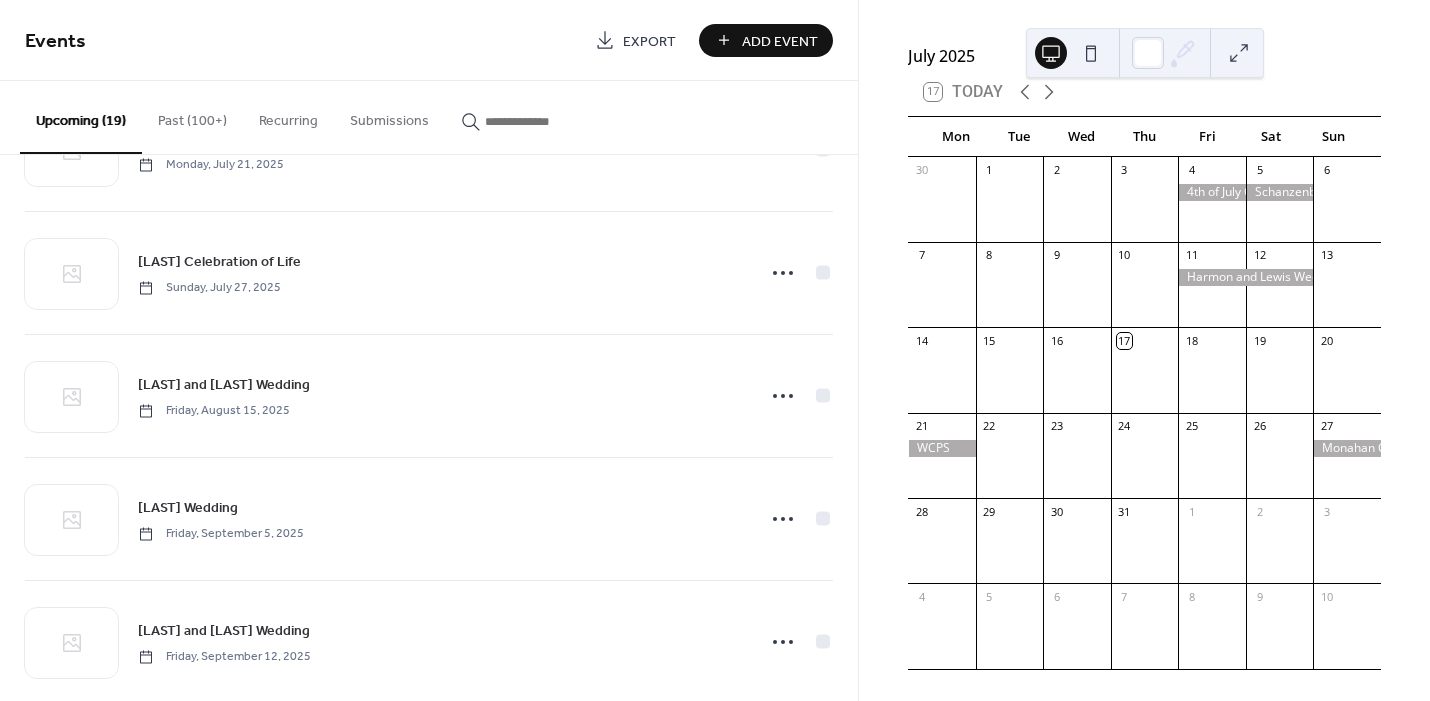 click on "Add Event" at bounding box center (780, 41) 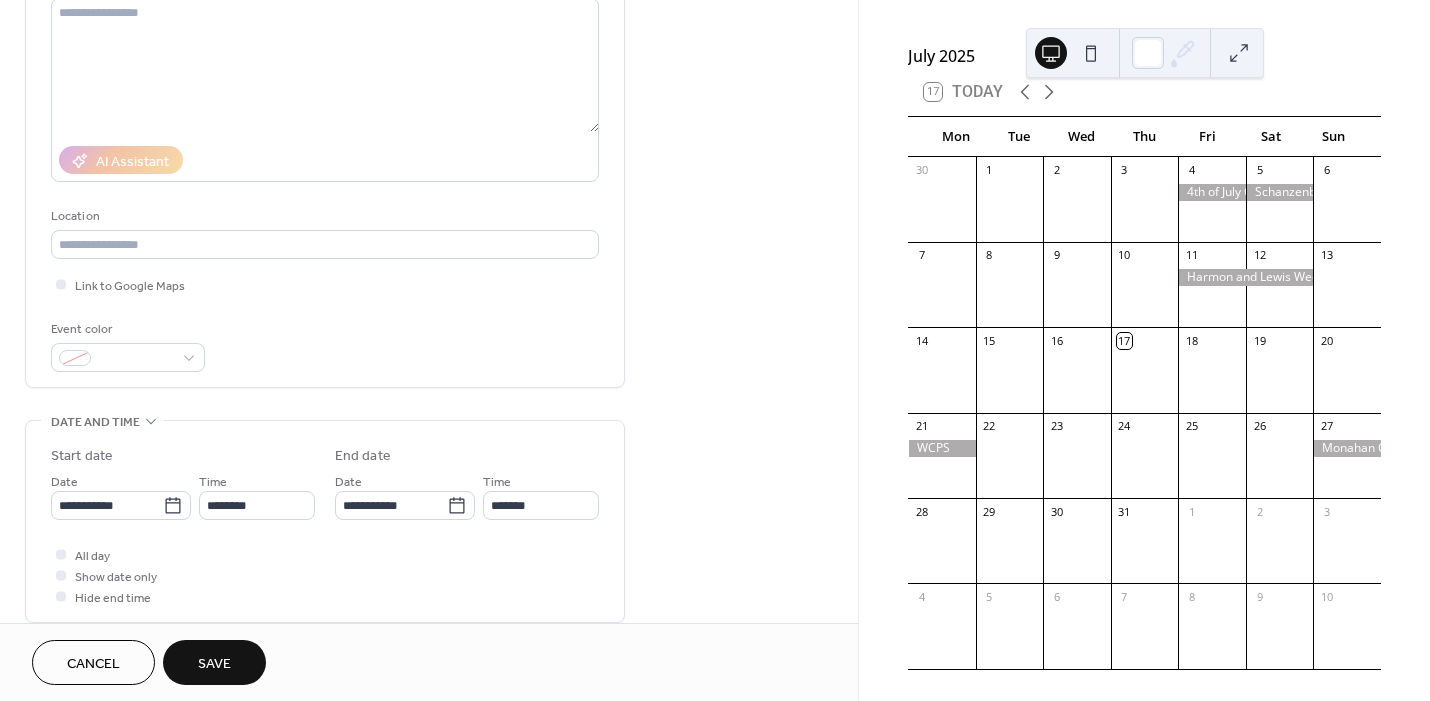 scroll, scrollTop: 285, scrollLeft: 0, axis: vertical 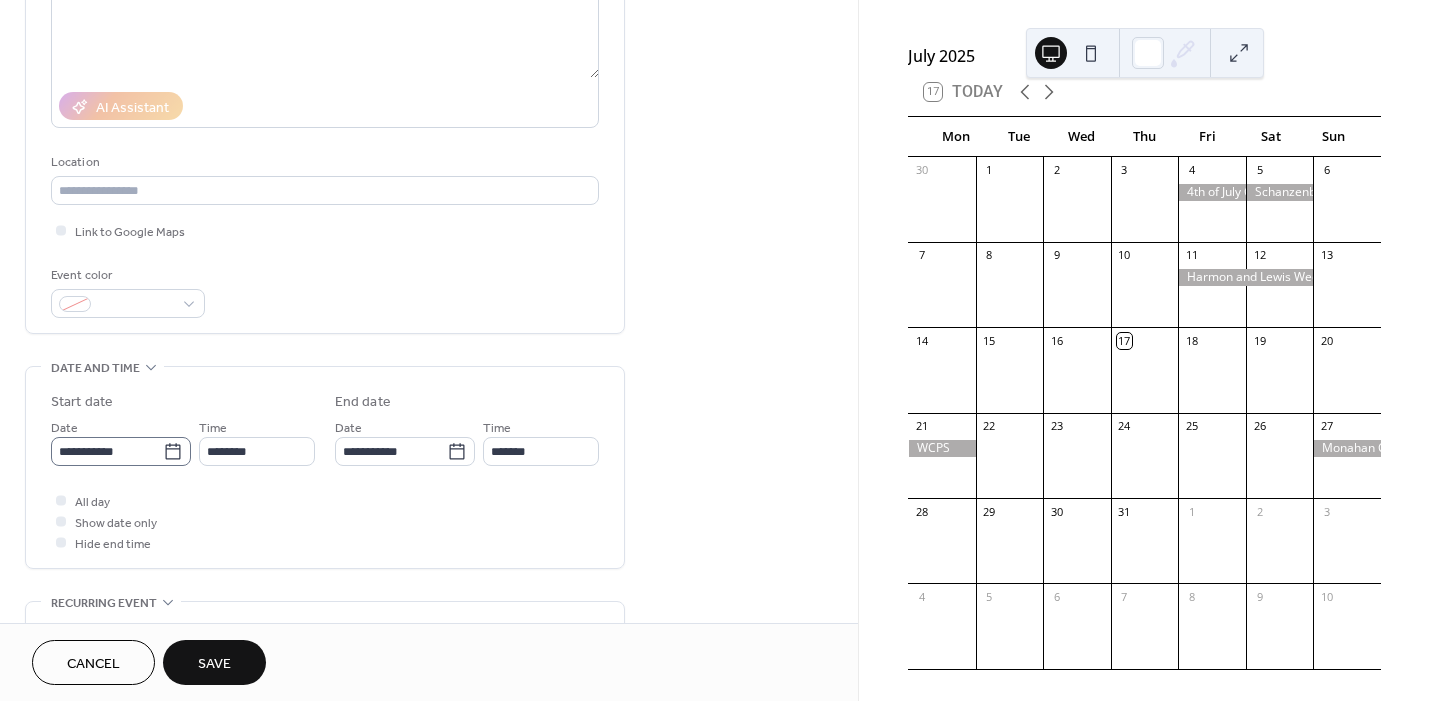 type on "**********" 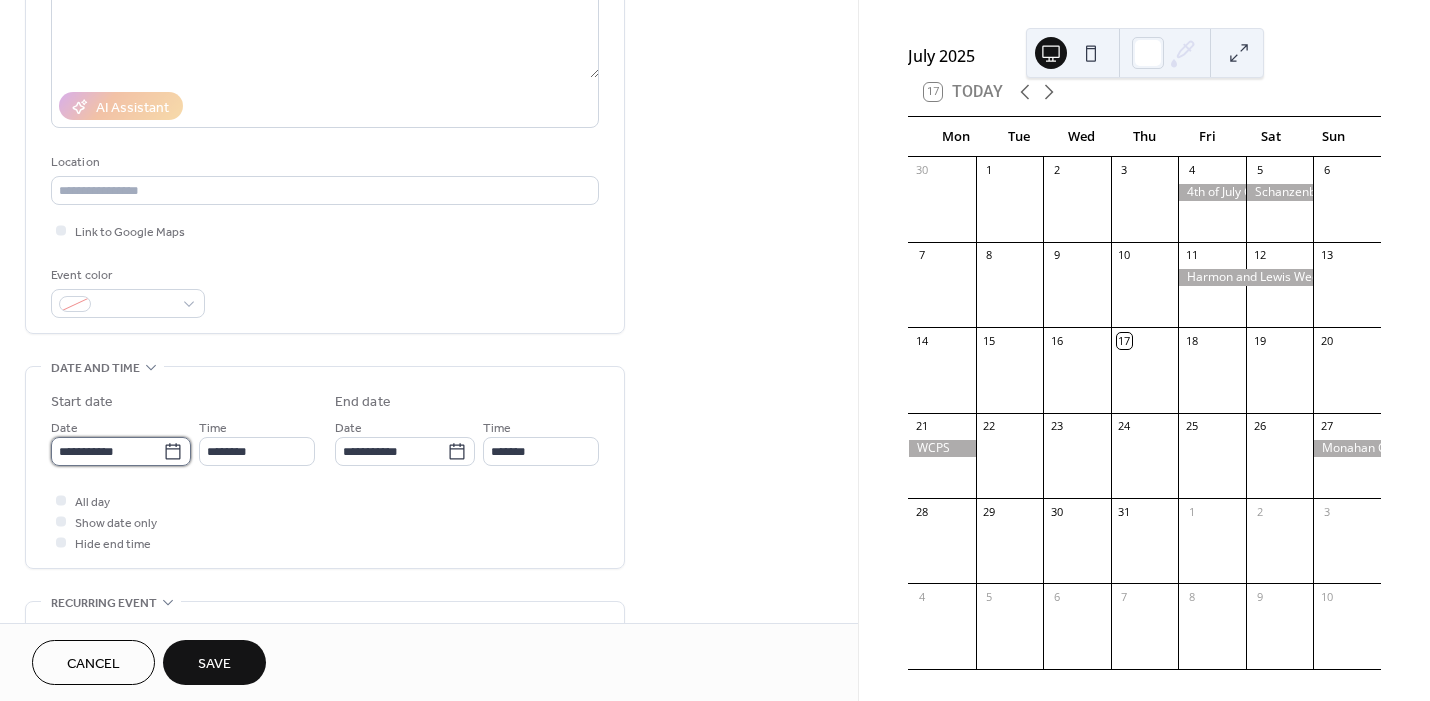 click on "**********" at bounding box center [107, 451] 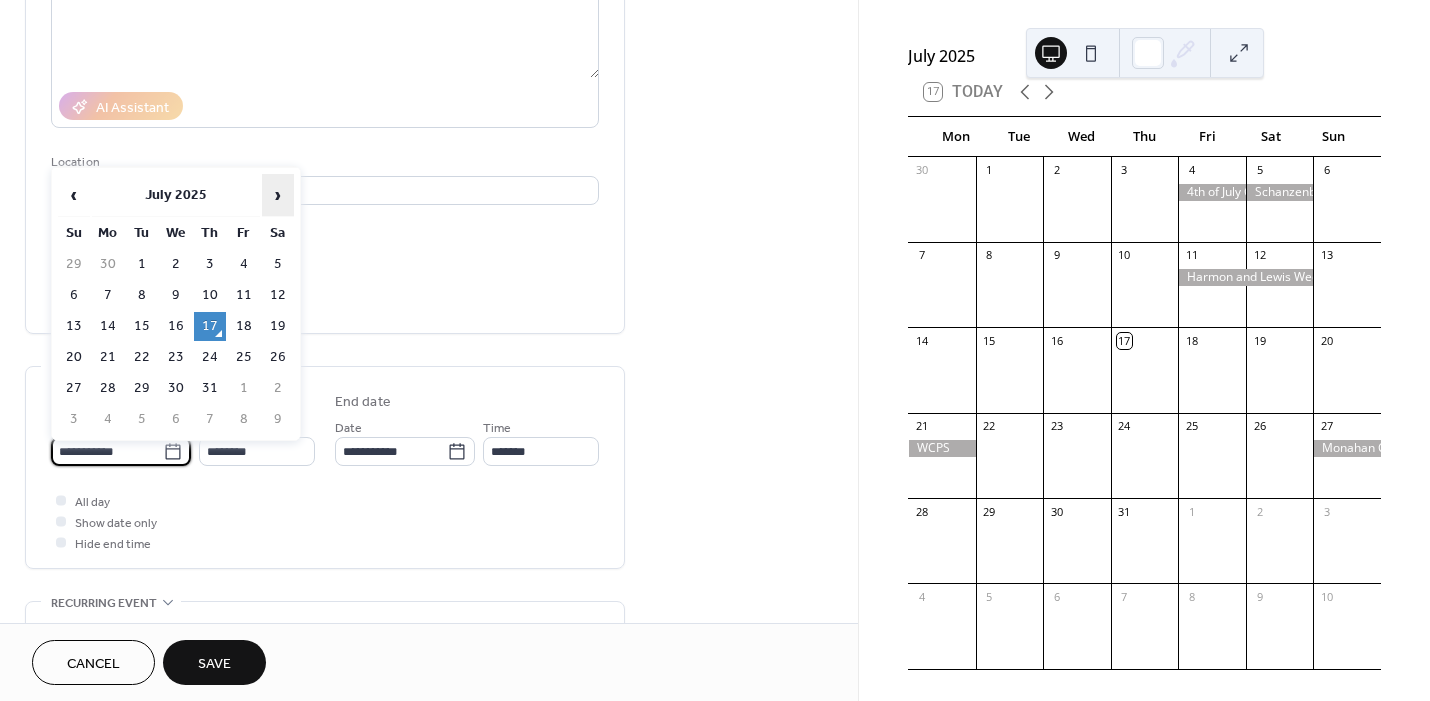 click on "›" at bounding box center [278, 195] 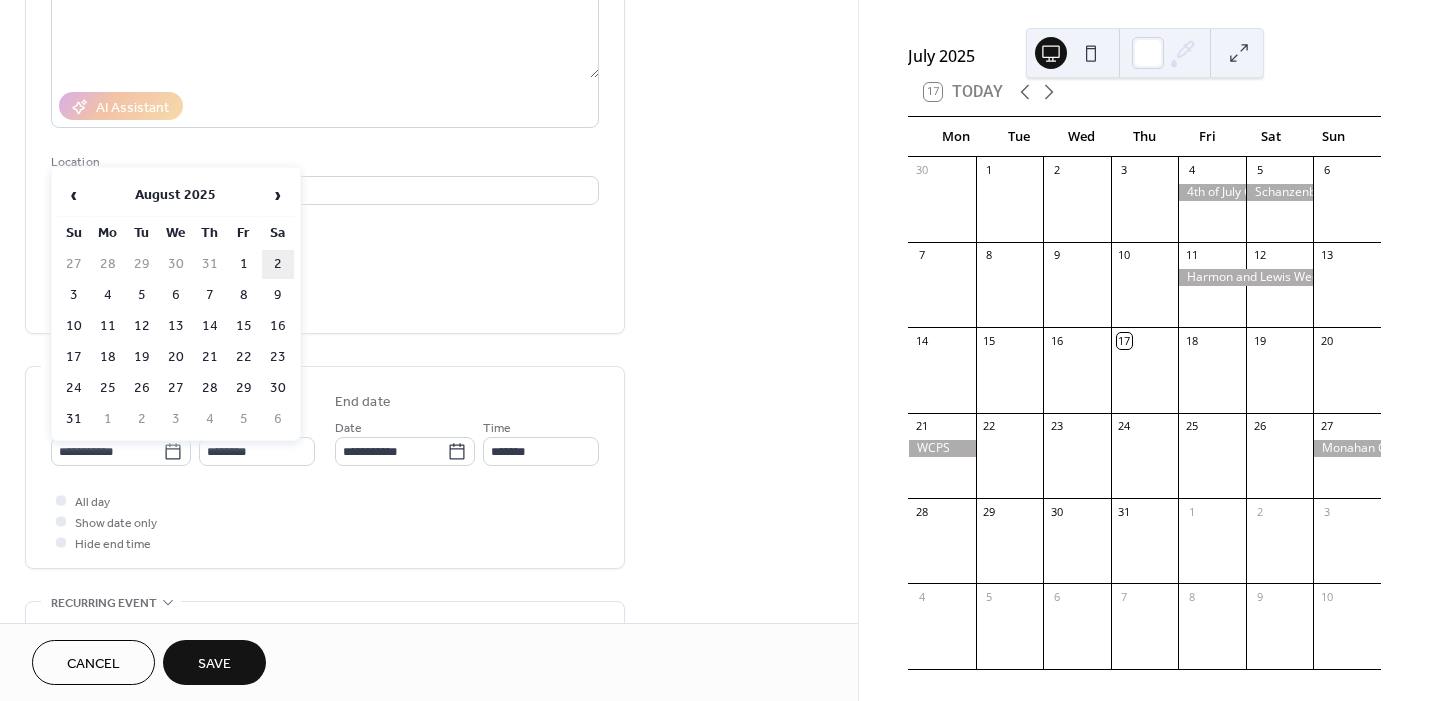click on "2" at bounding box center [278, 264] 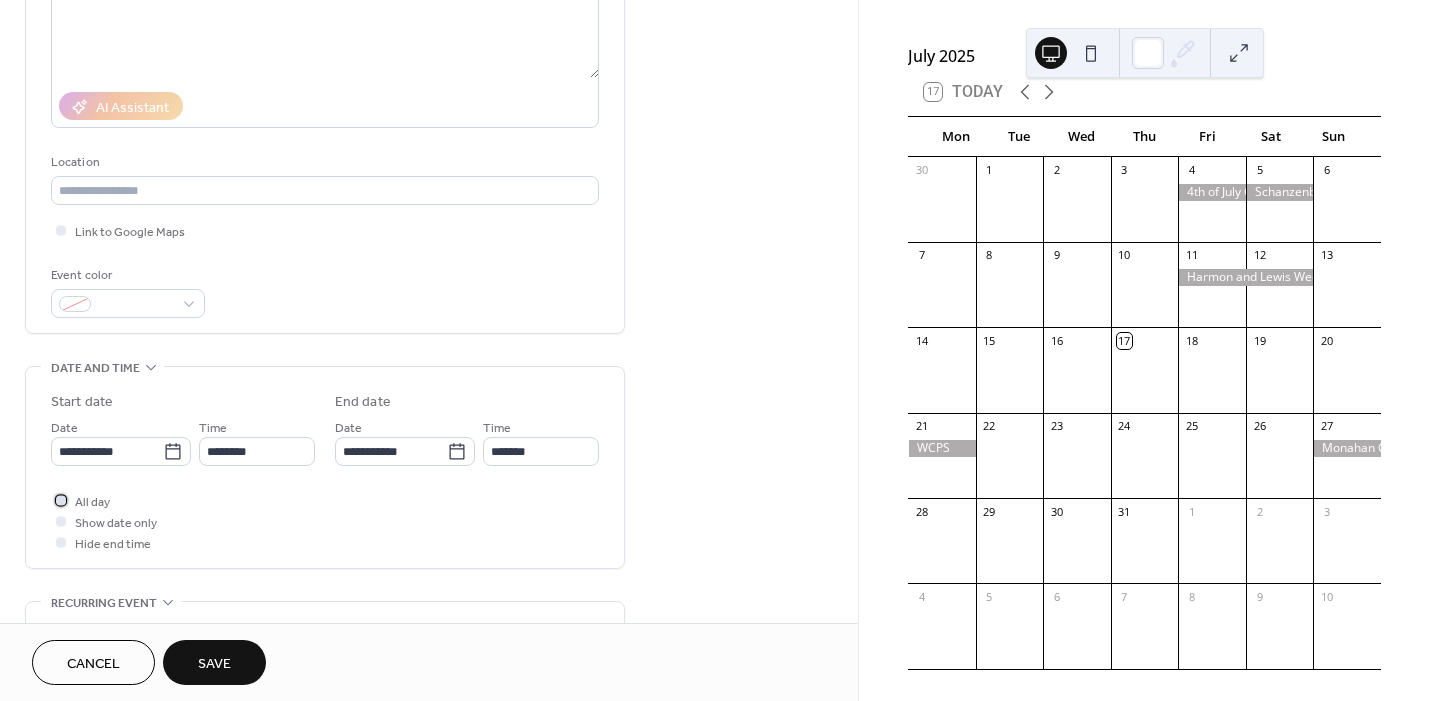 click at bounding box center [61, 500] 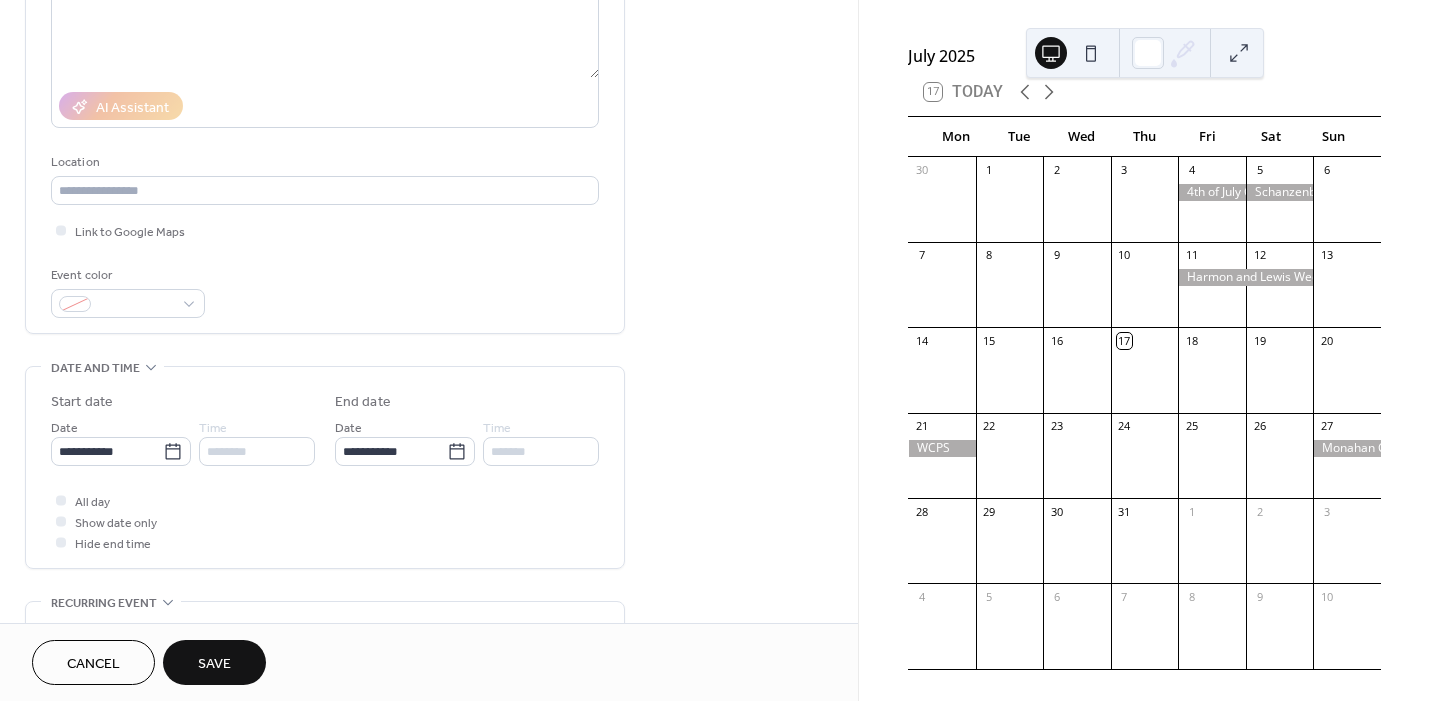 click on "Save" at bounding box center [214, 664] 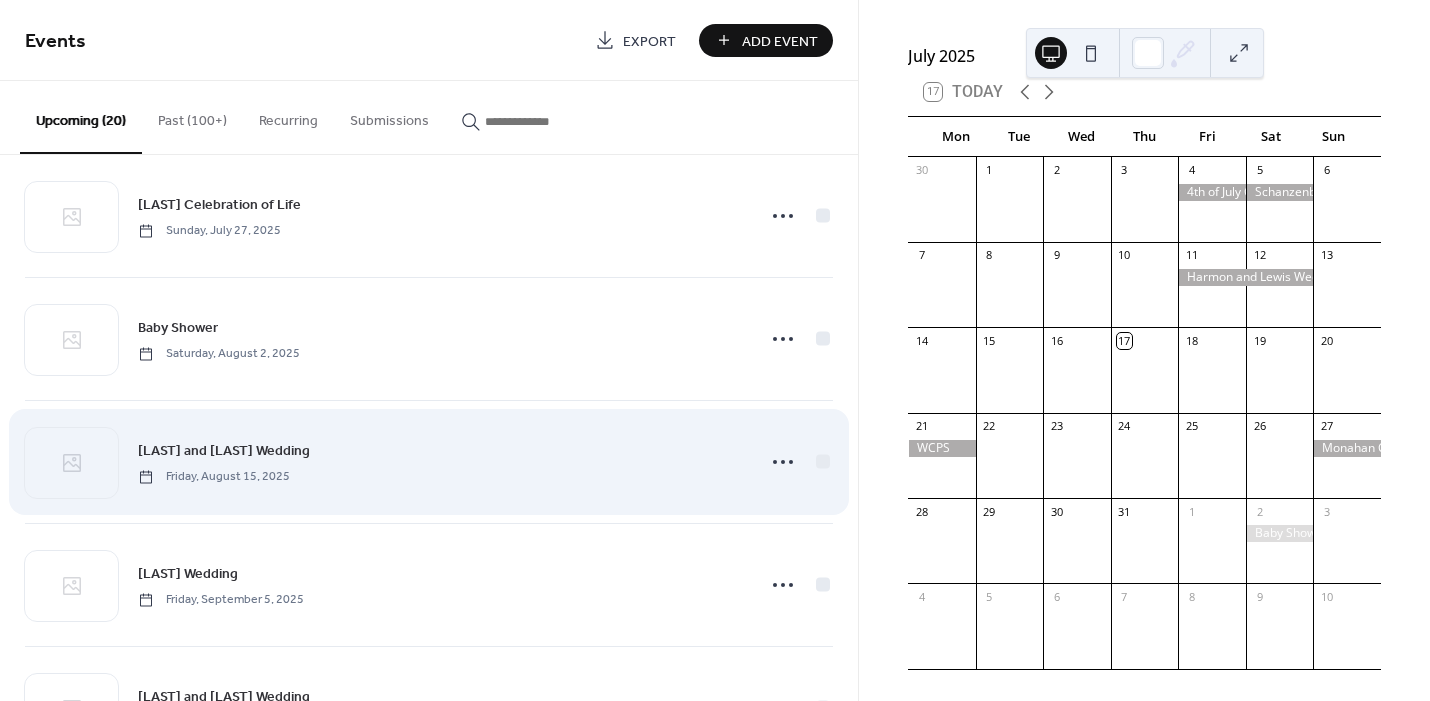 scroll, scrollTop: 164, scrollLeft: 0, axis: vertical 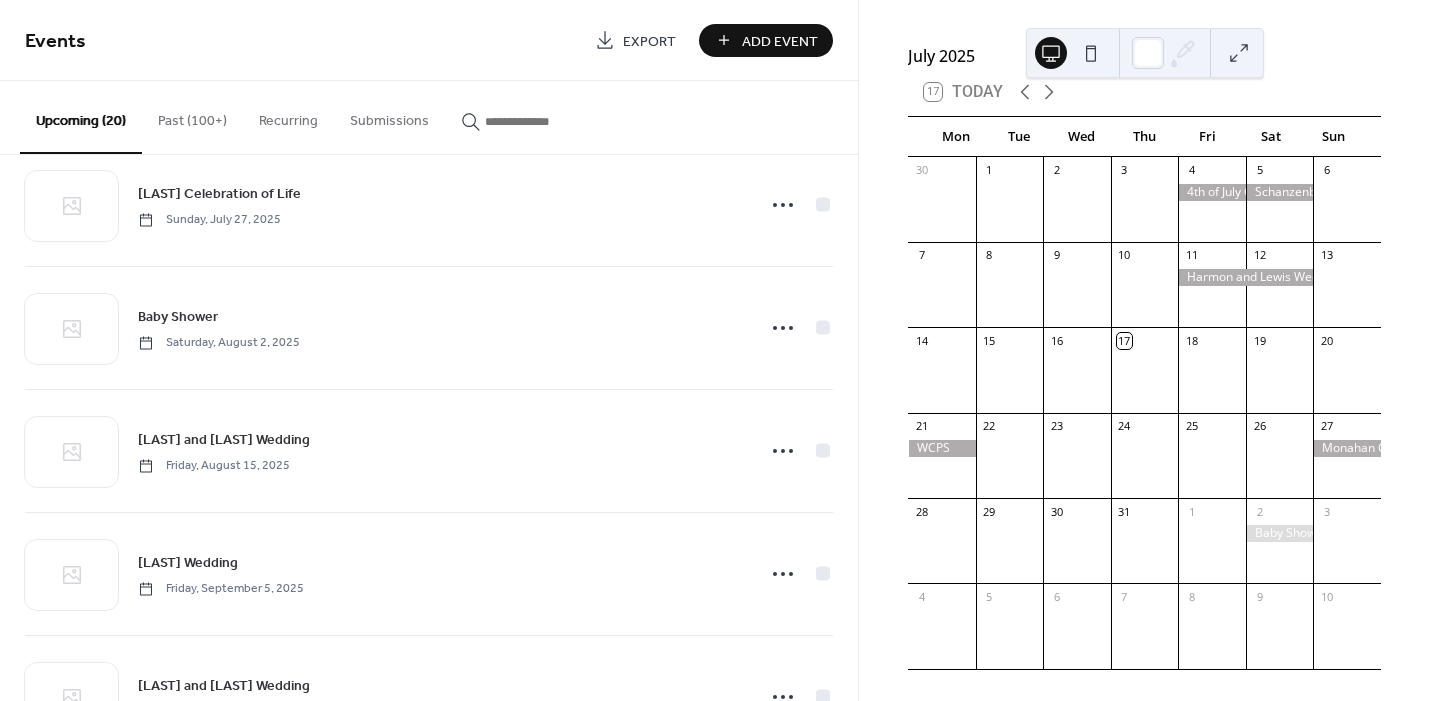 click on "Add Event" at bounding box center [780, 41] 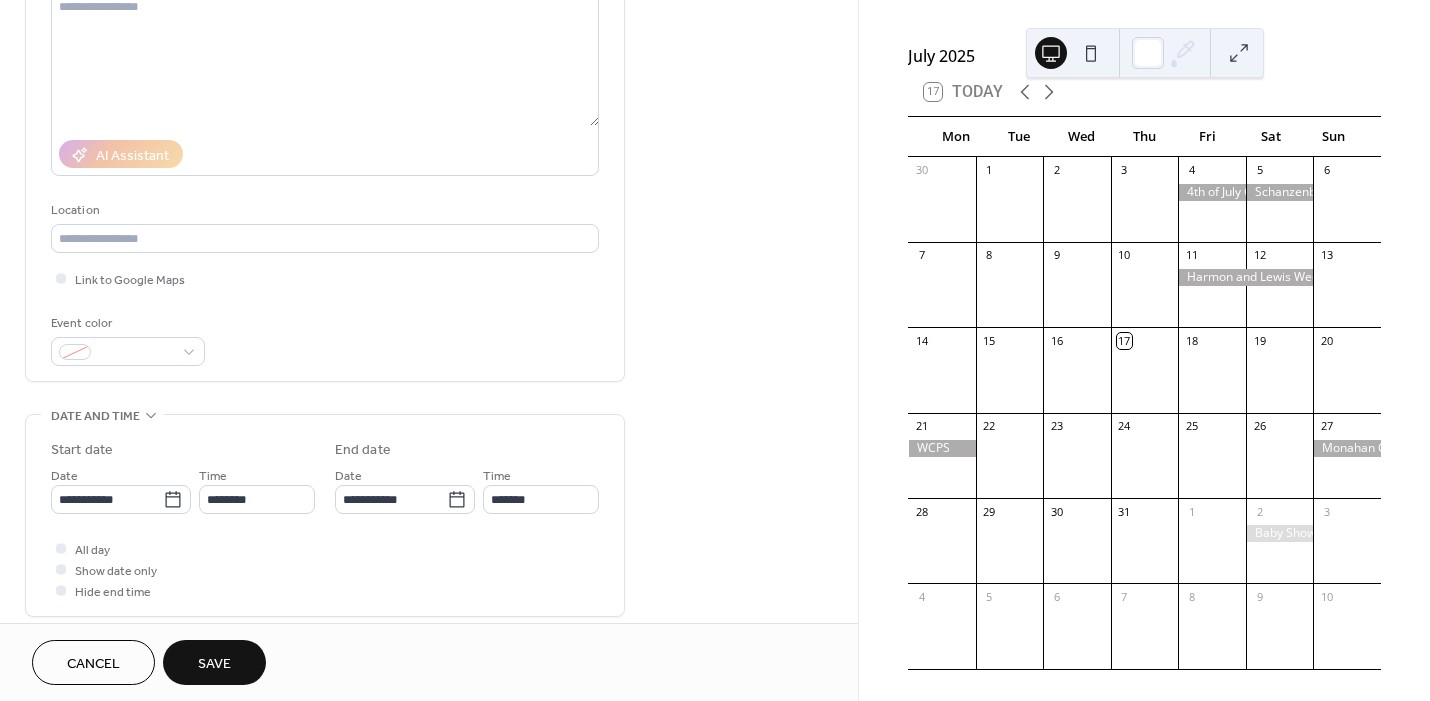 scroll, scrollTop: 274, scrollLeft: 0, axis: vertical 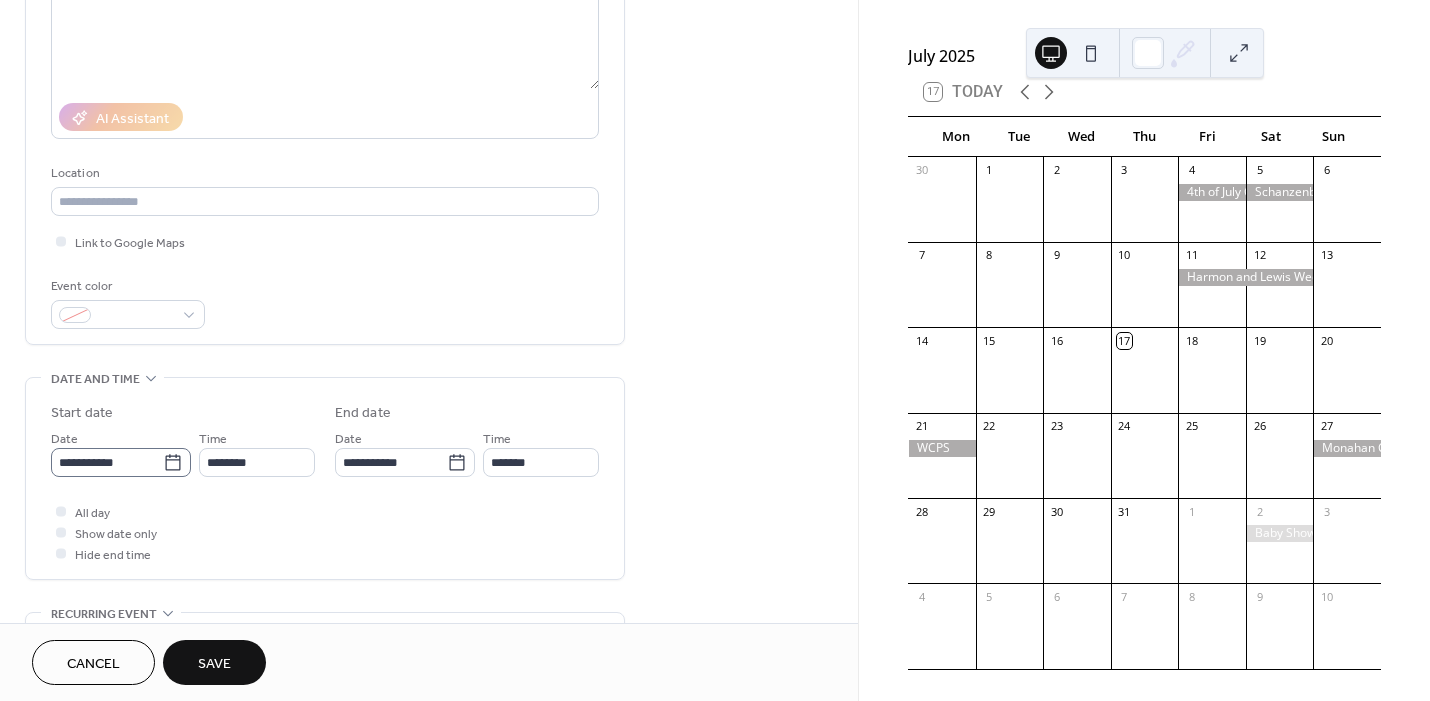 type on "**********" 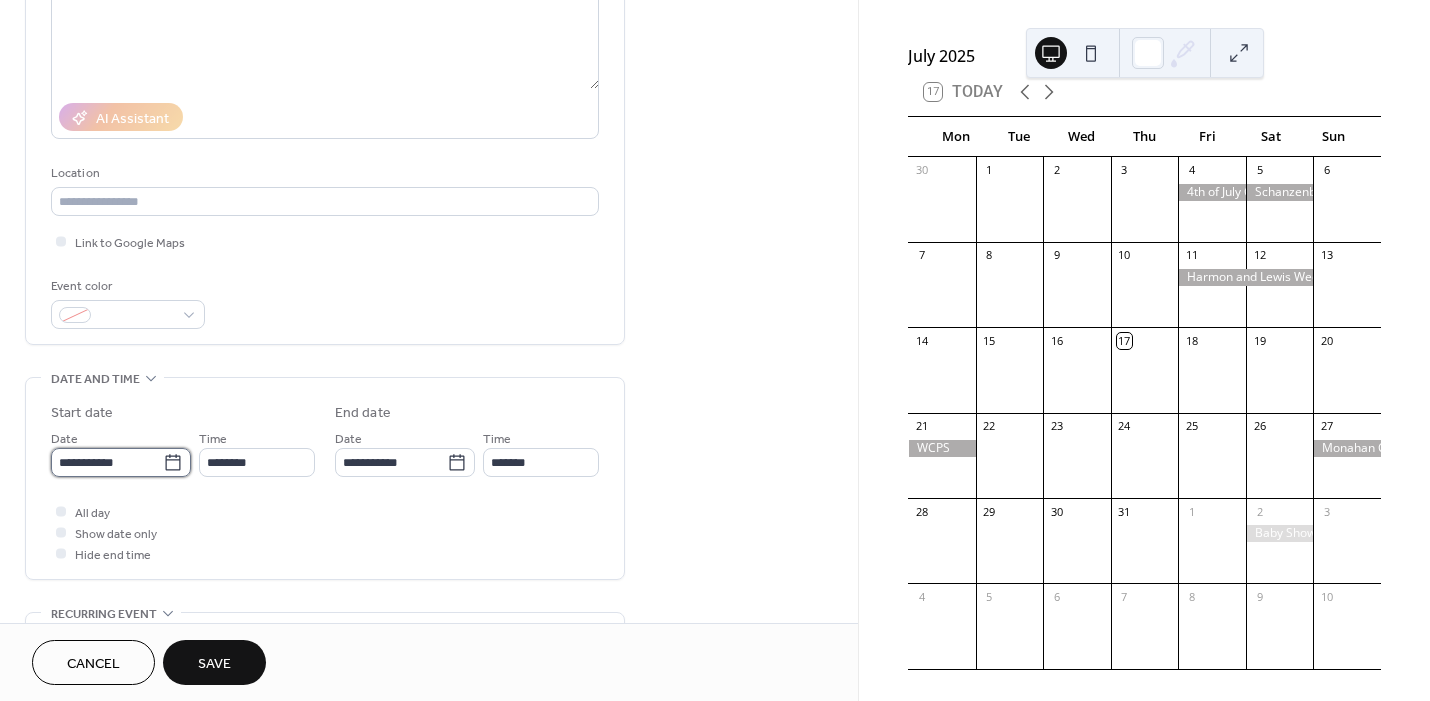 click on "**********" at bounding box center (107, 462) 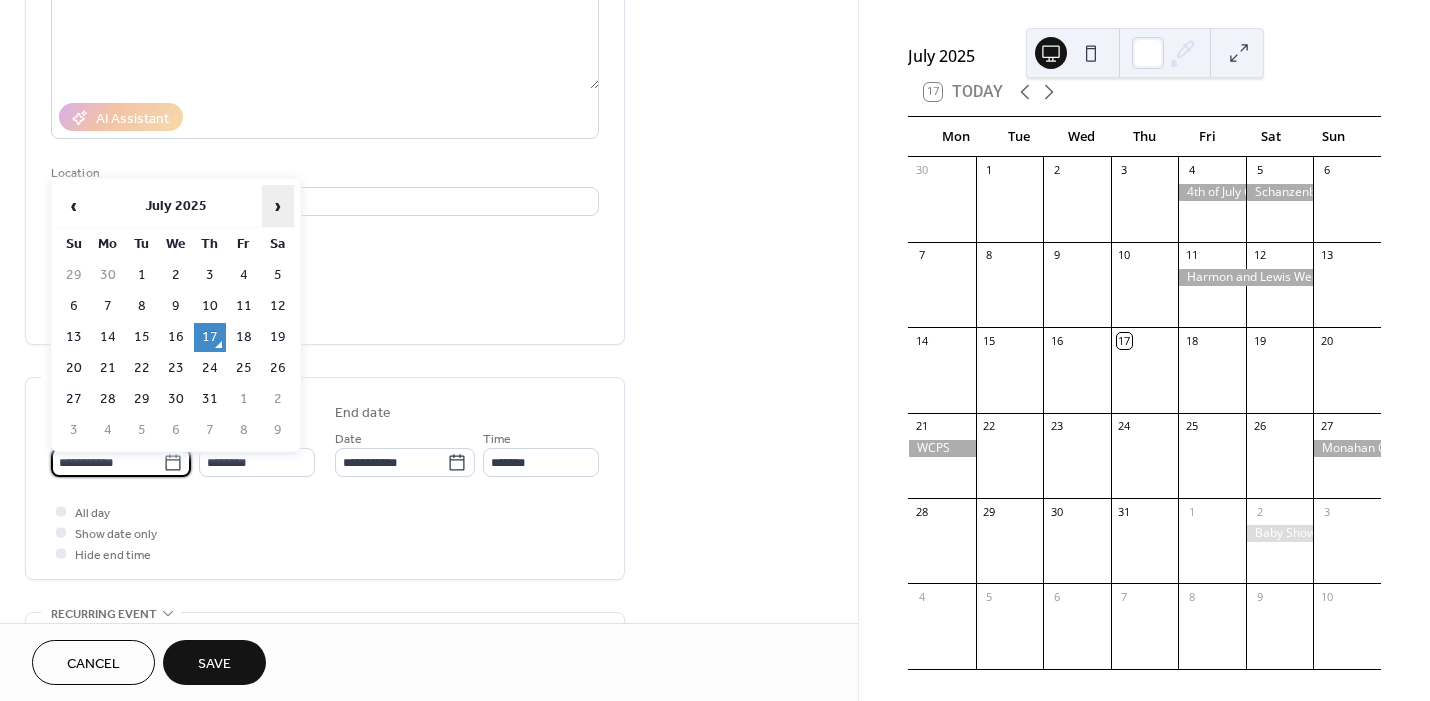 click on "›" at bounding box center [278, 206] 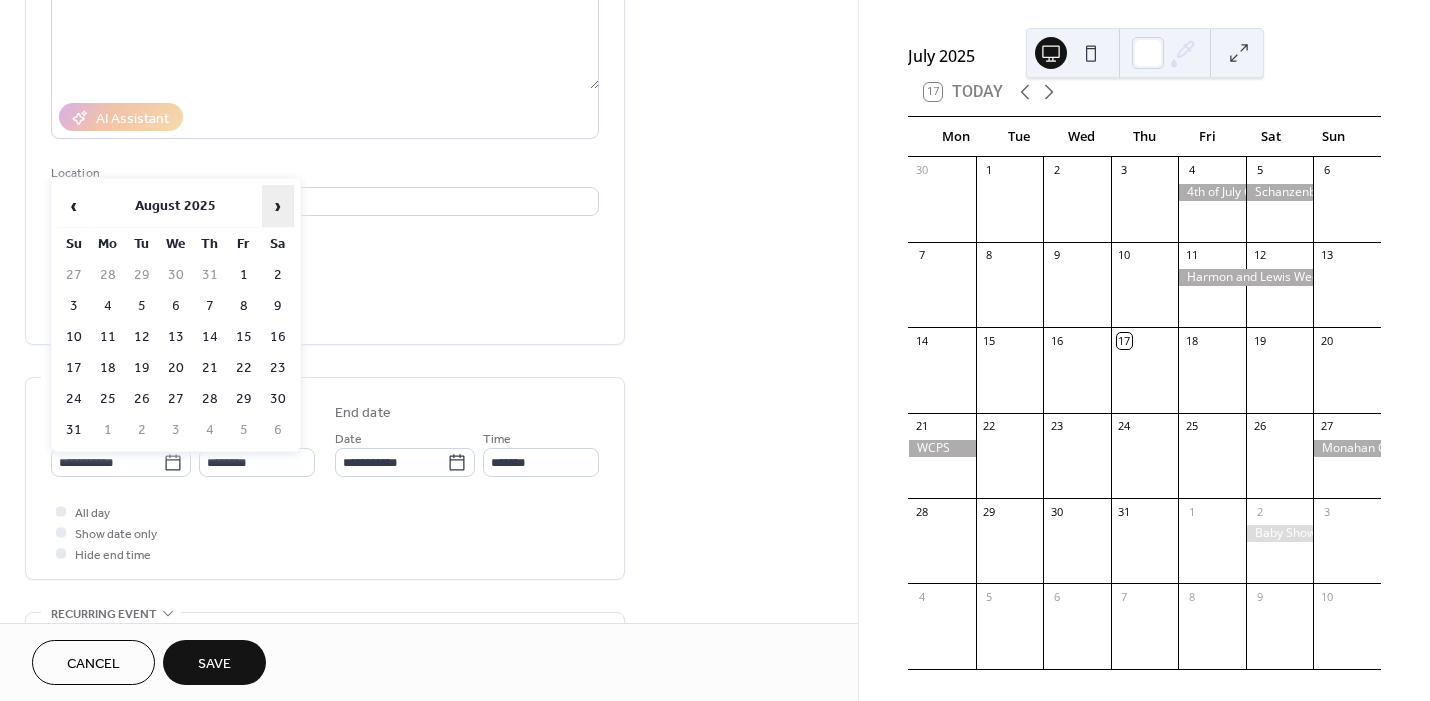 click on "›" at bounding box center (278, 206) 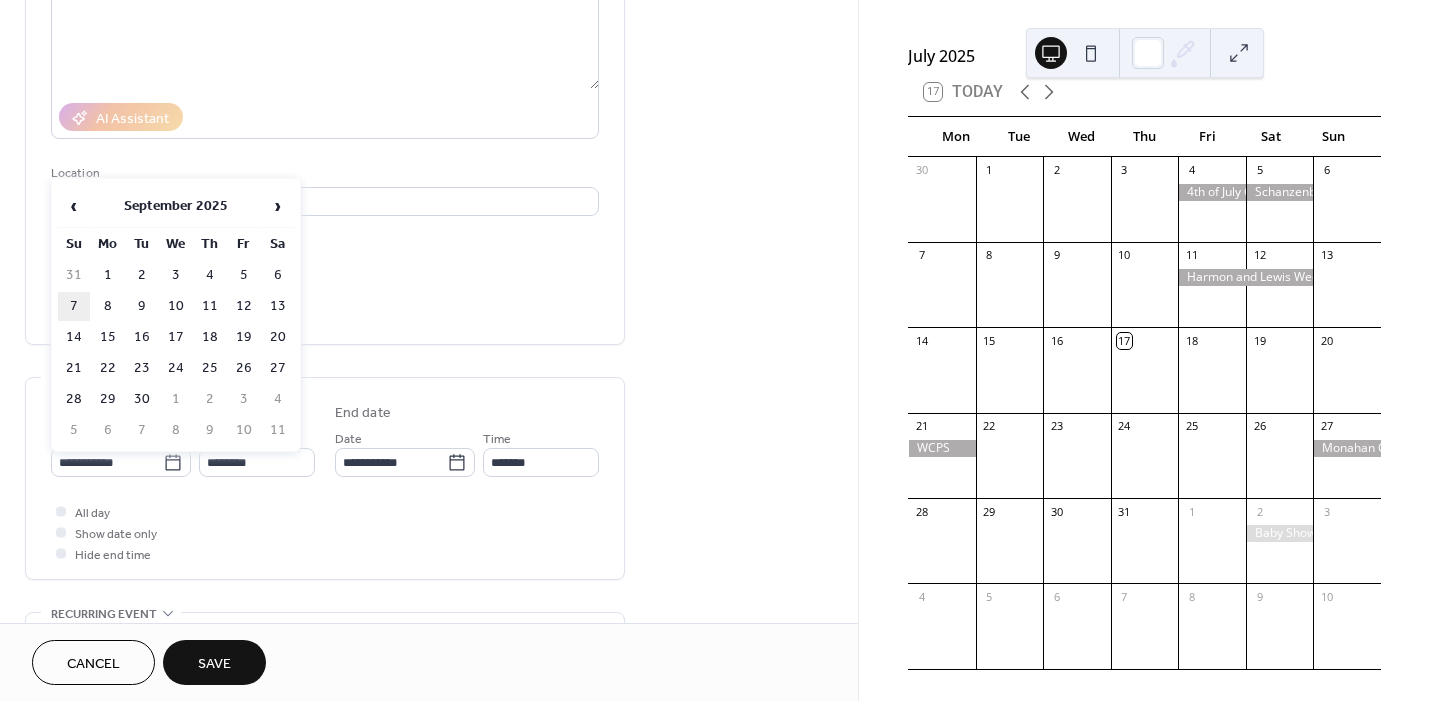 click on "7" at bounding box center [74, 306] 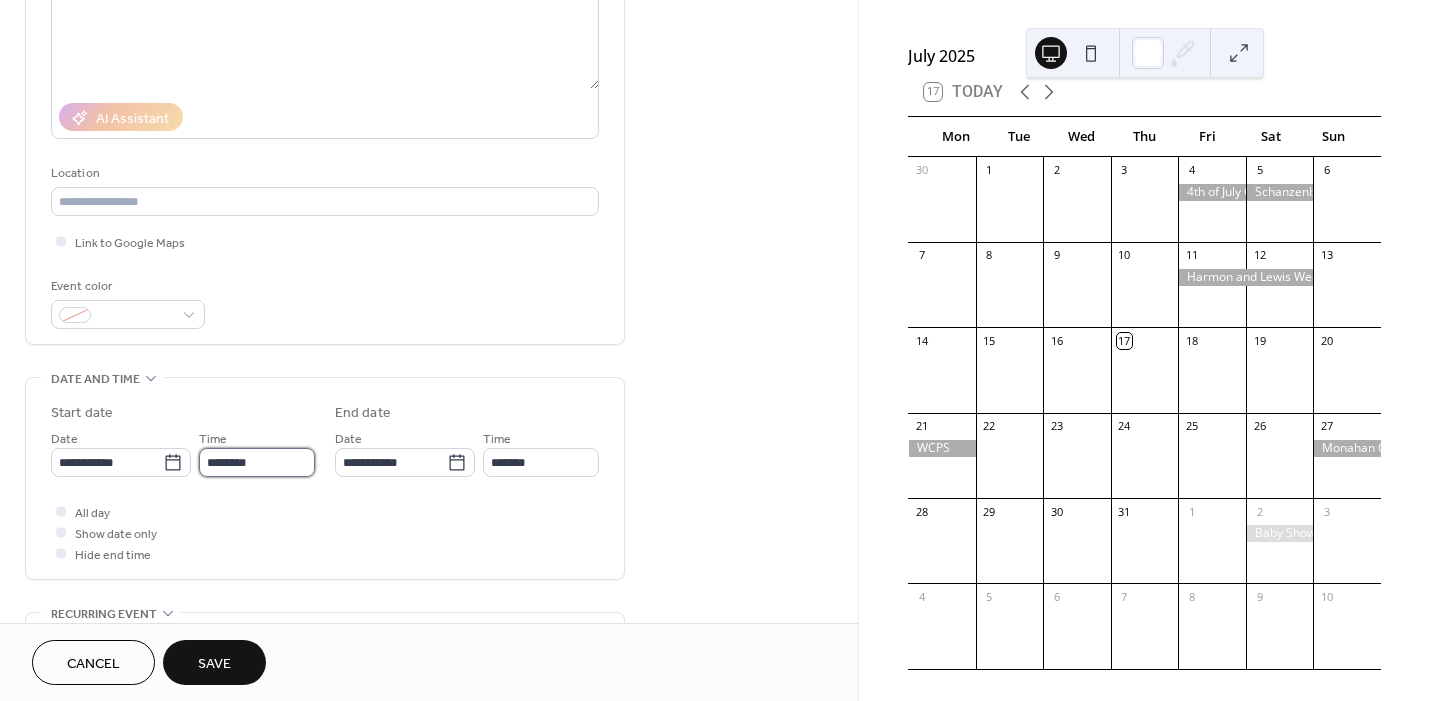 click on "********" at bounding box center (257, 462) 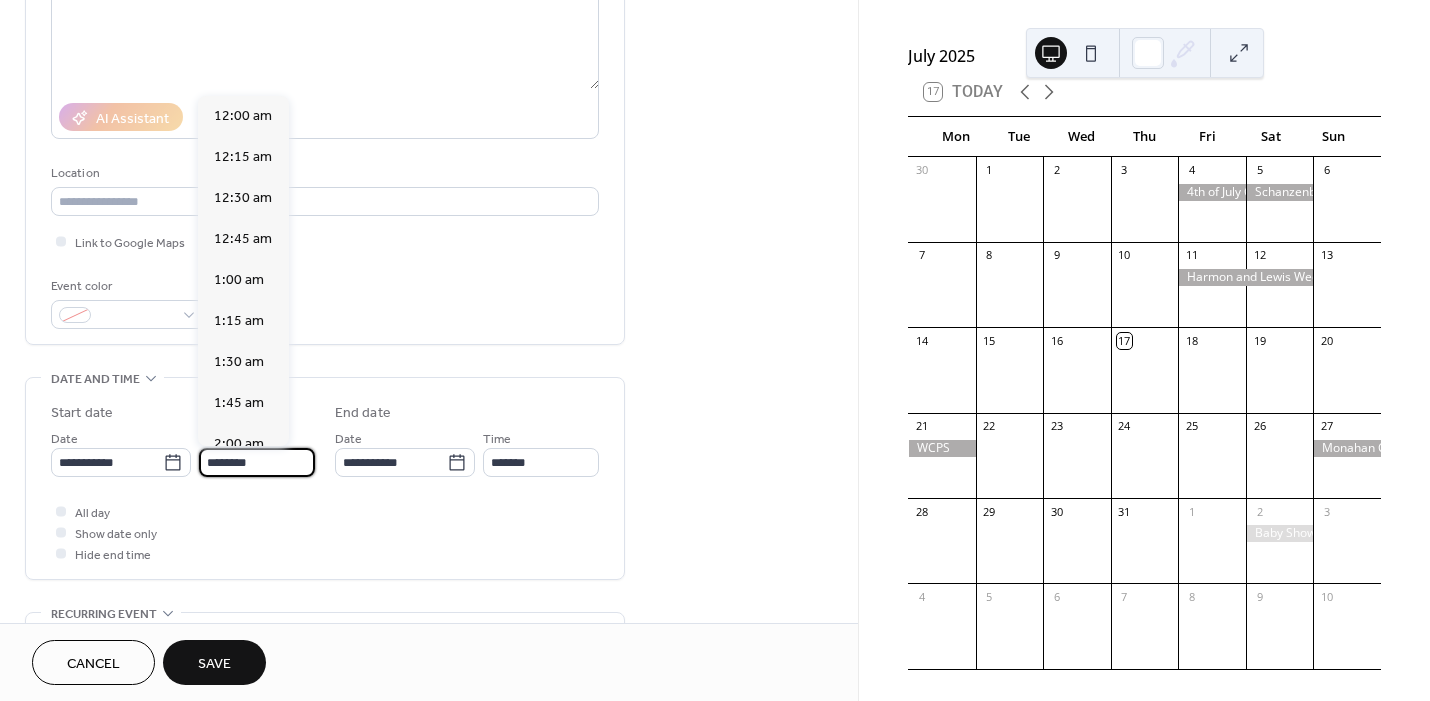 scroll, scrollTop: 1935, scrollLeft: 0, axis: vertical 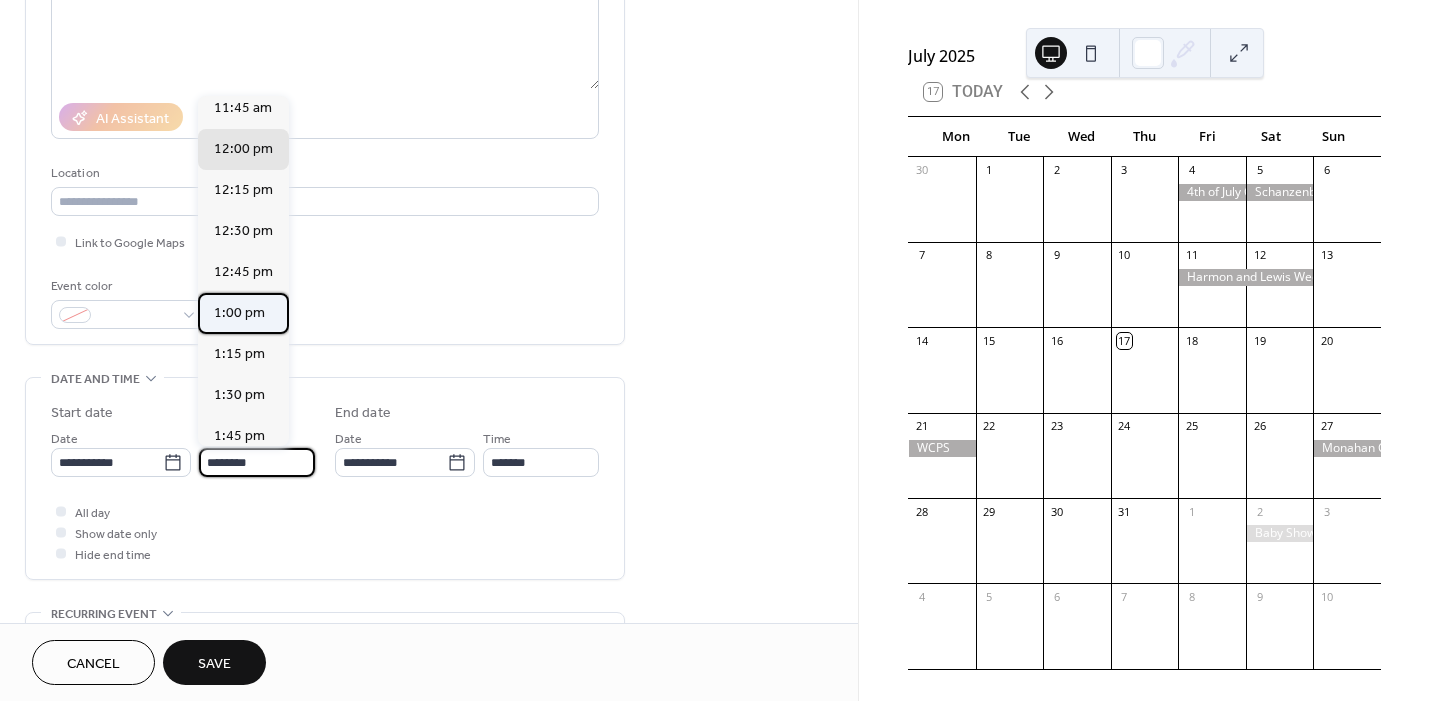 click on "1:00 pm" at bounding box center (239, 312) 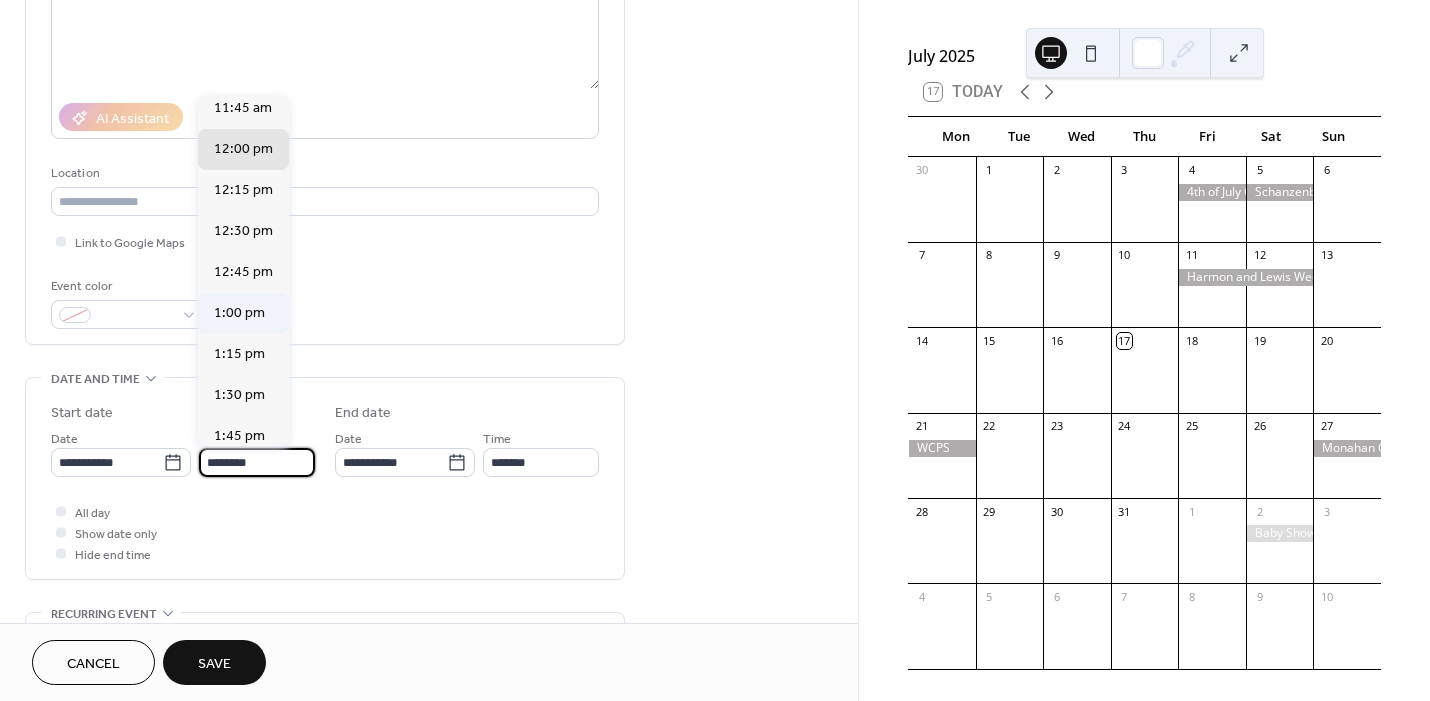 type on "*******" 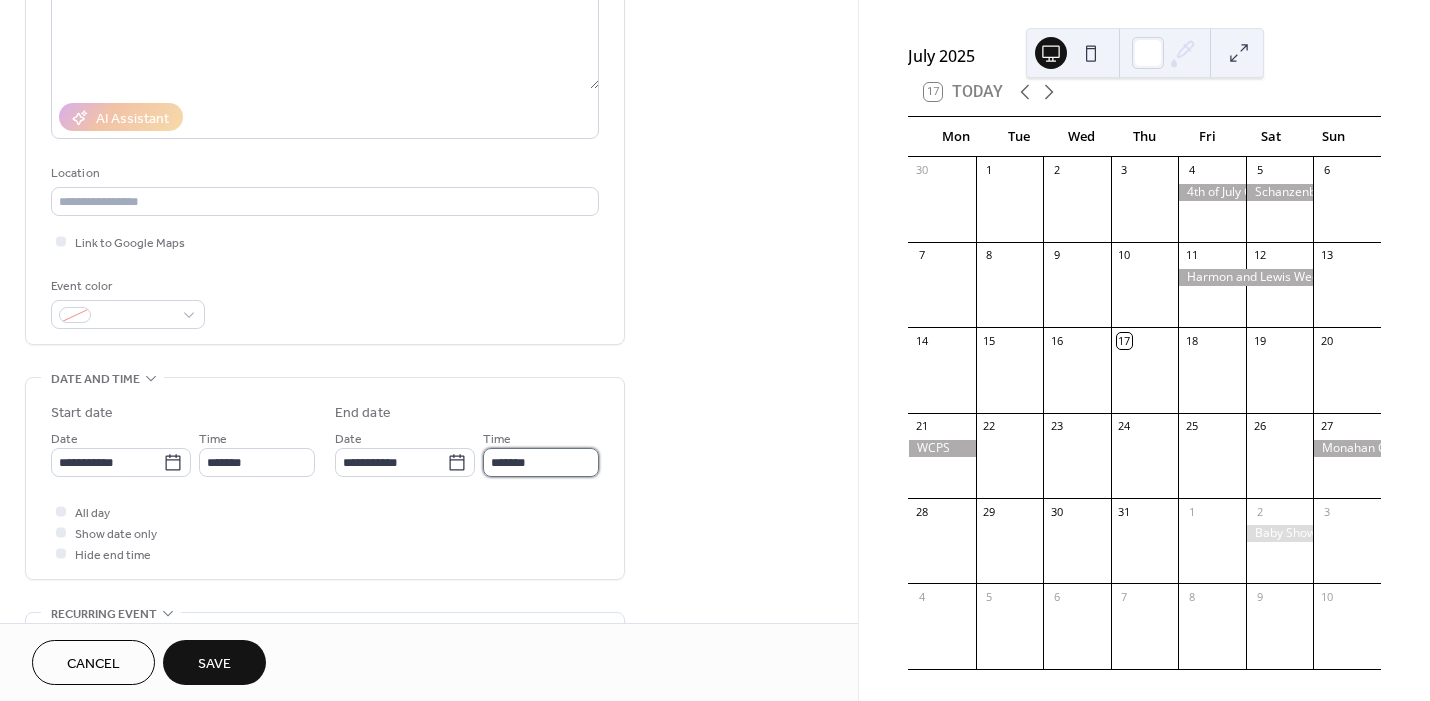 click on "*******" at bounding box center [541, 462] 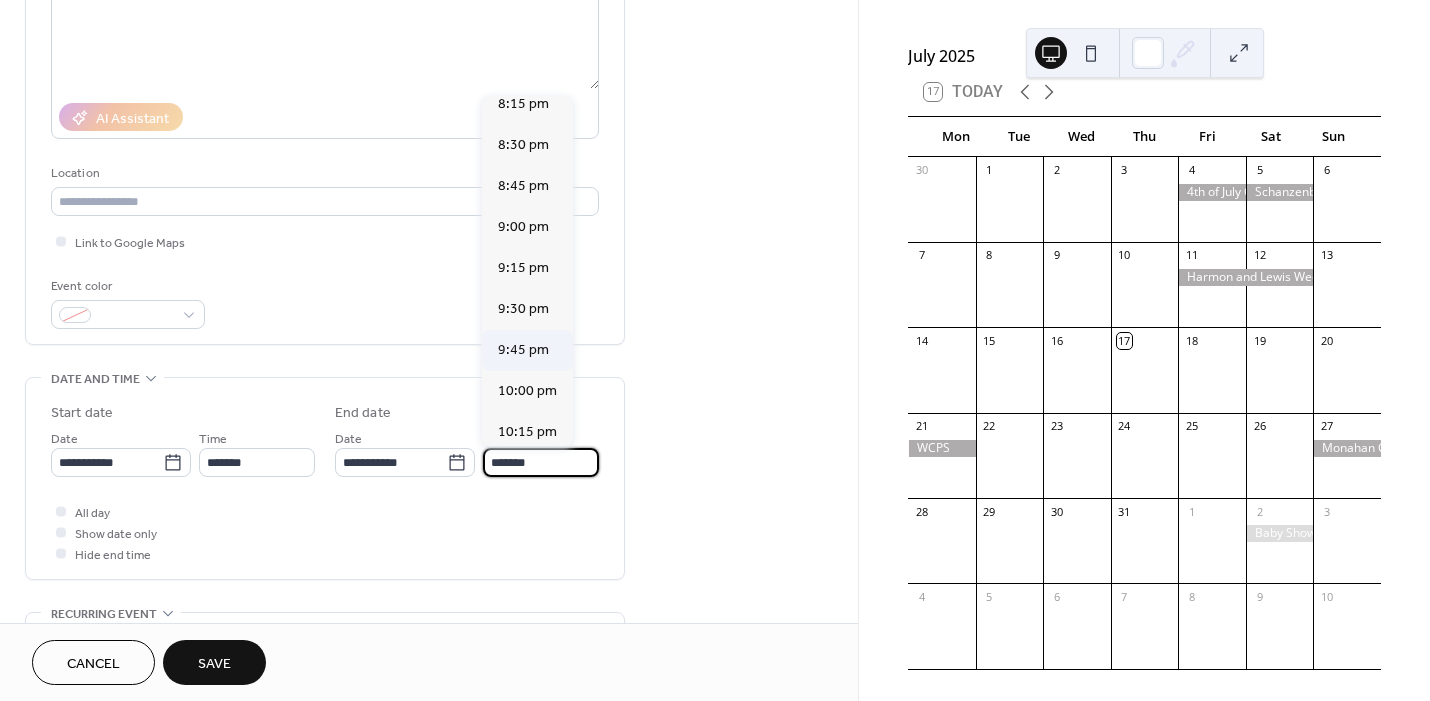 scroll, scrollTop: 1166, scrollLeft: 0, axis: vertical 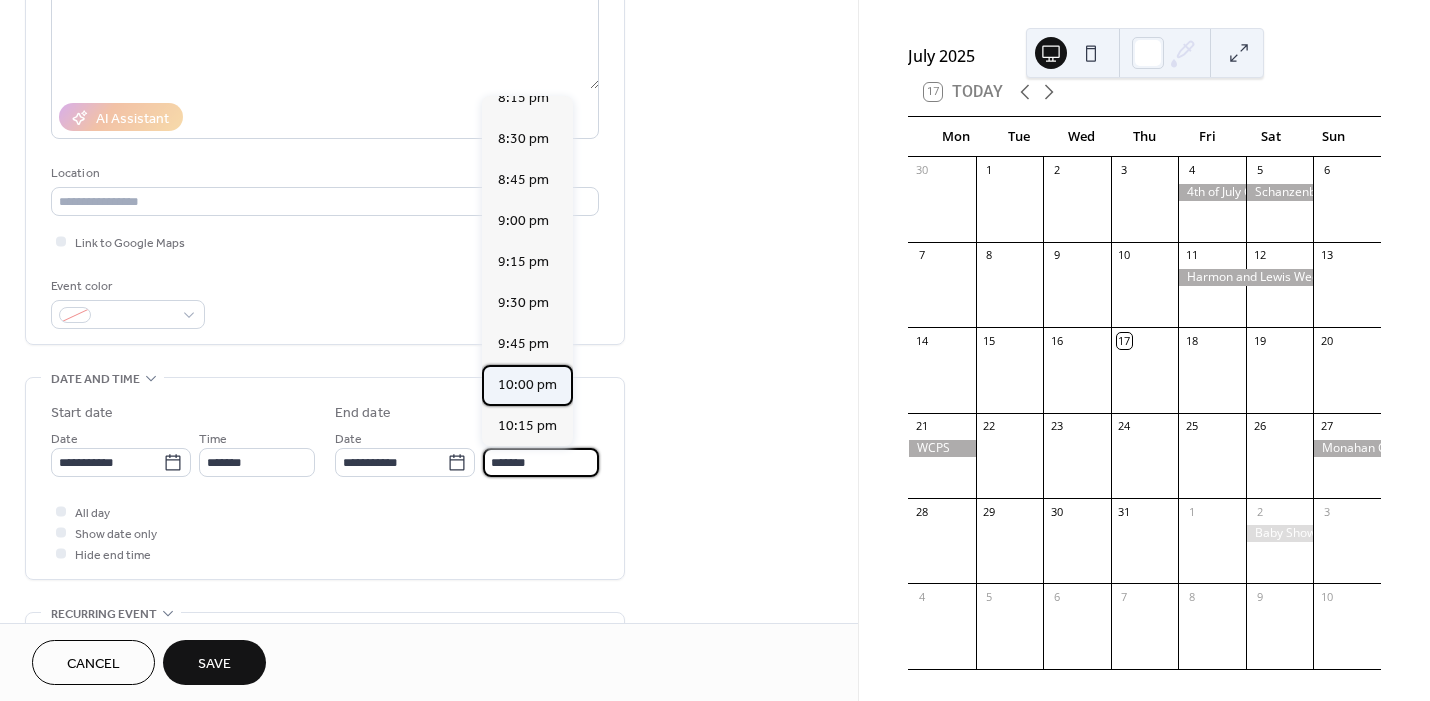 click on "10:00 pm" at bounding box center (527, 384) 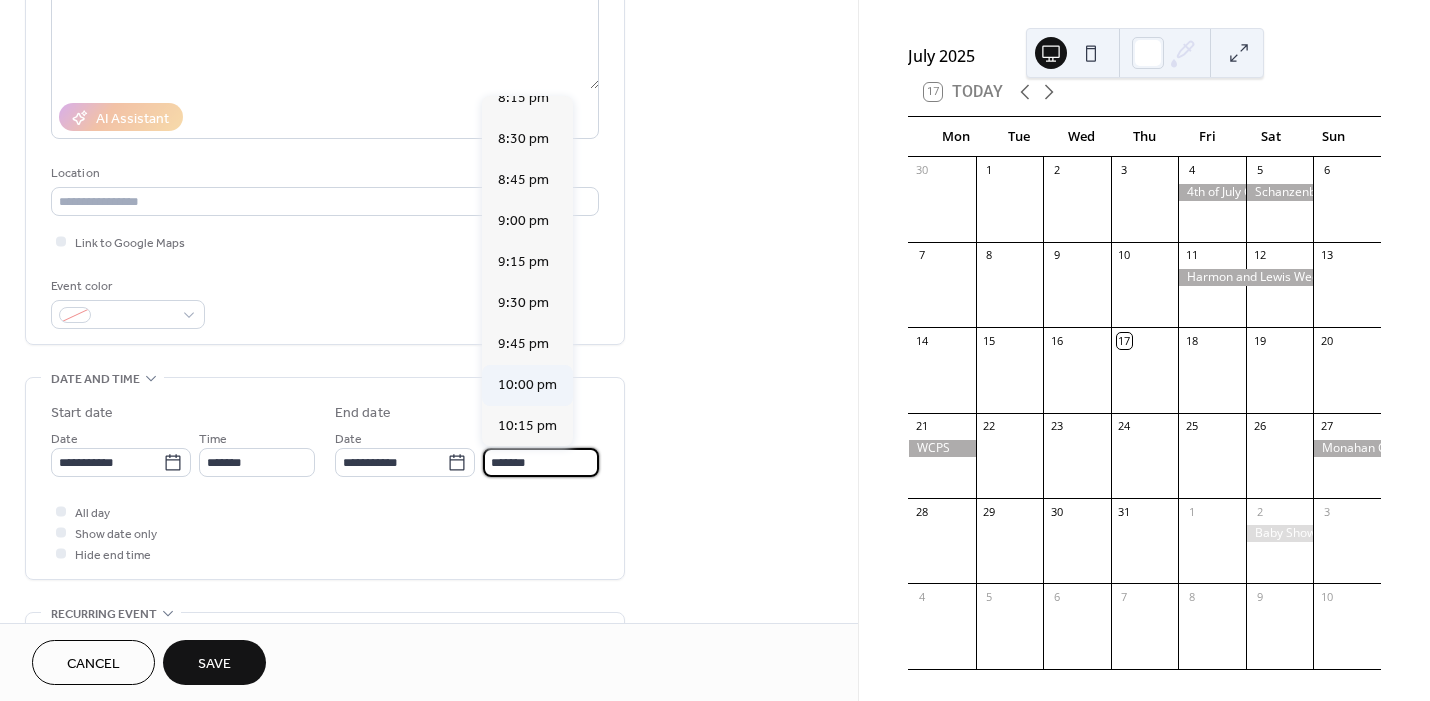 type on "********" 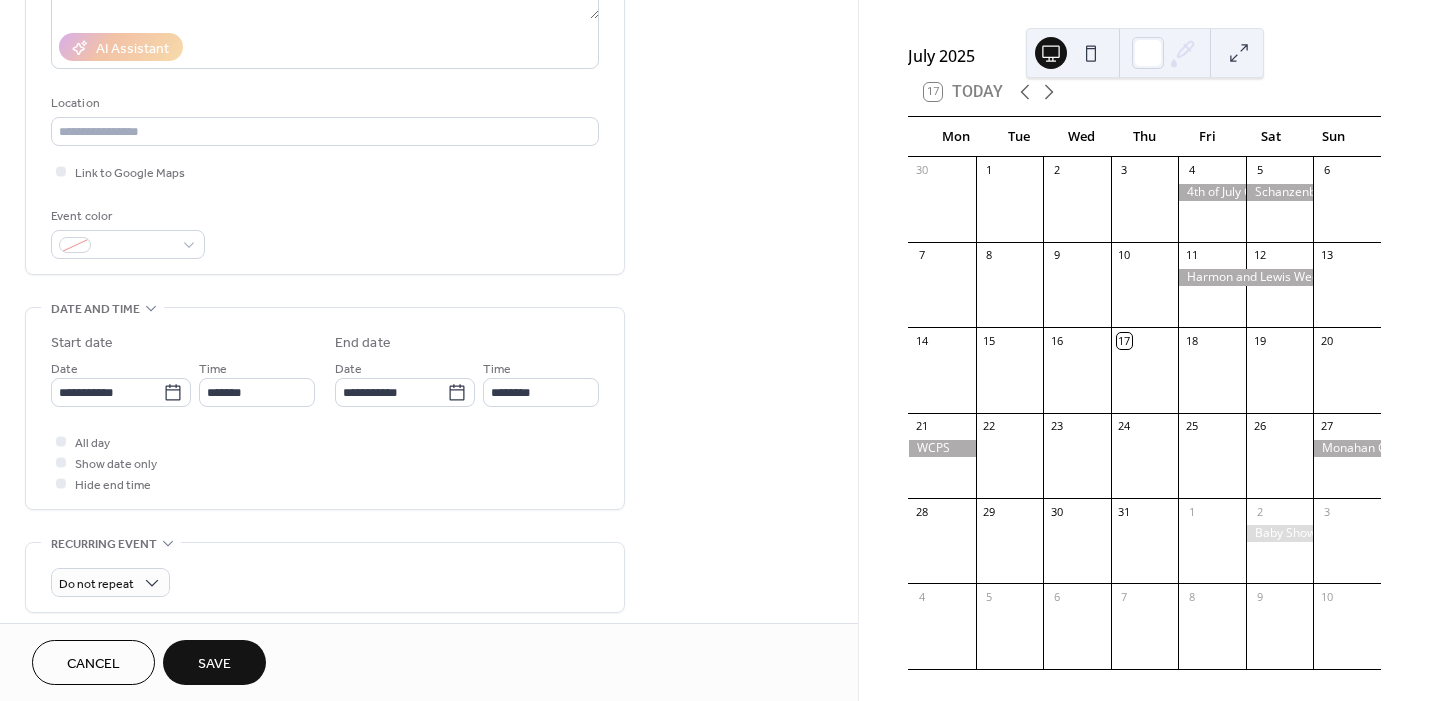 scroll, scrollTop: 352, scrollLeft: 0, axis: vertical 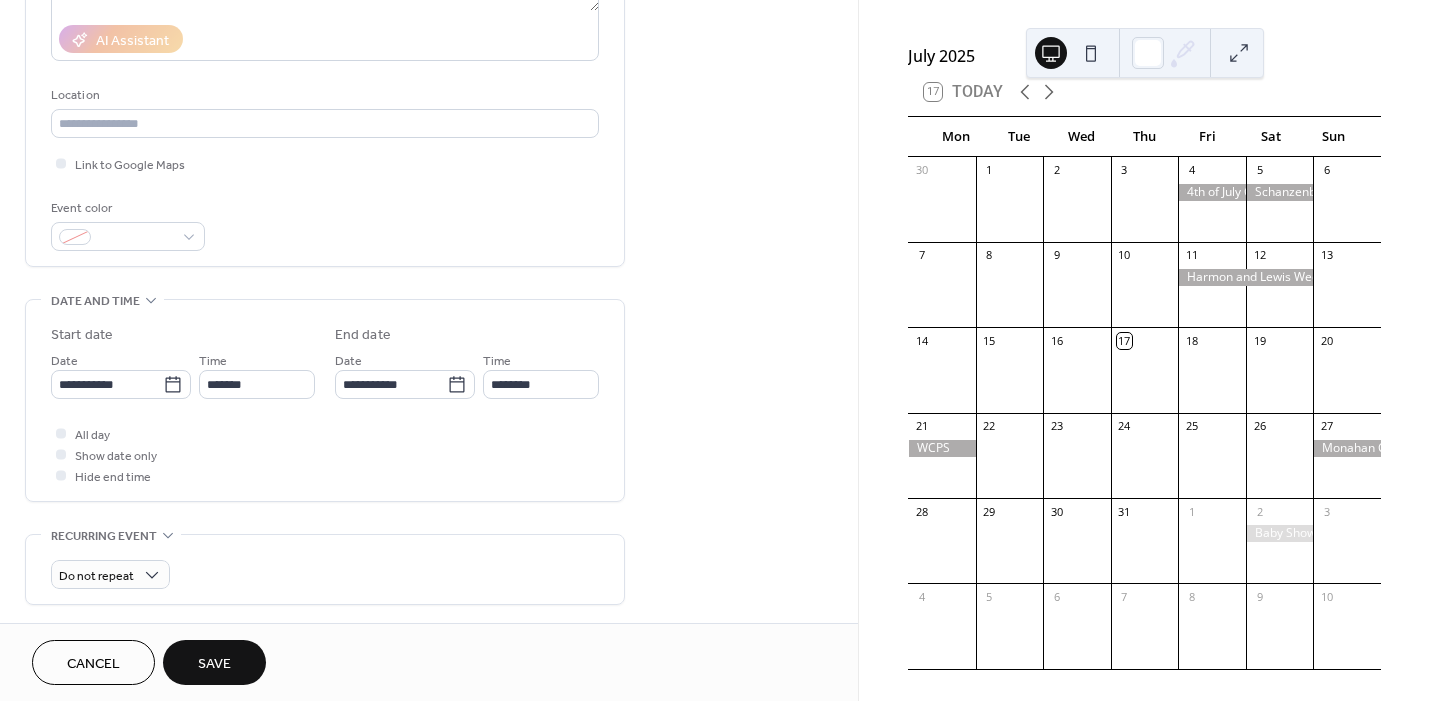 click on "Save" at bounding box center [214, 662] 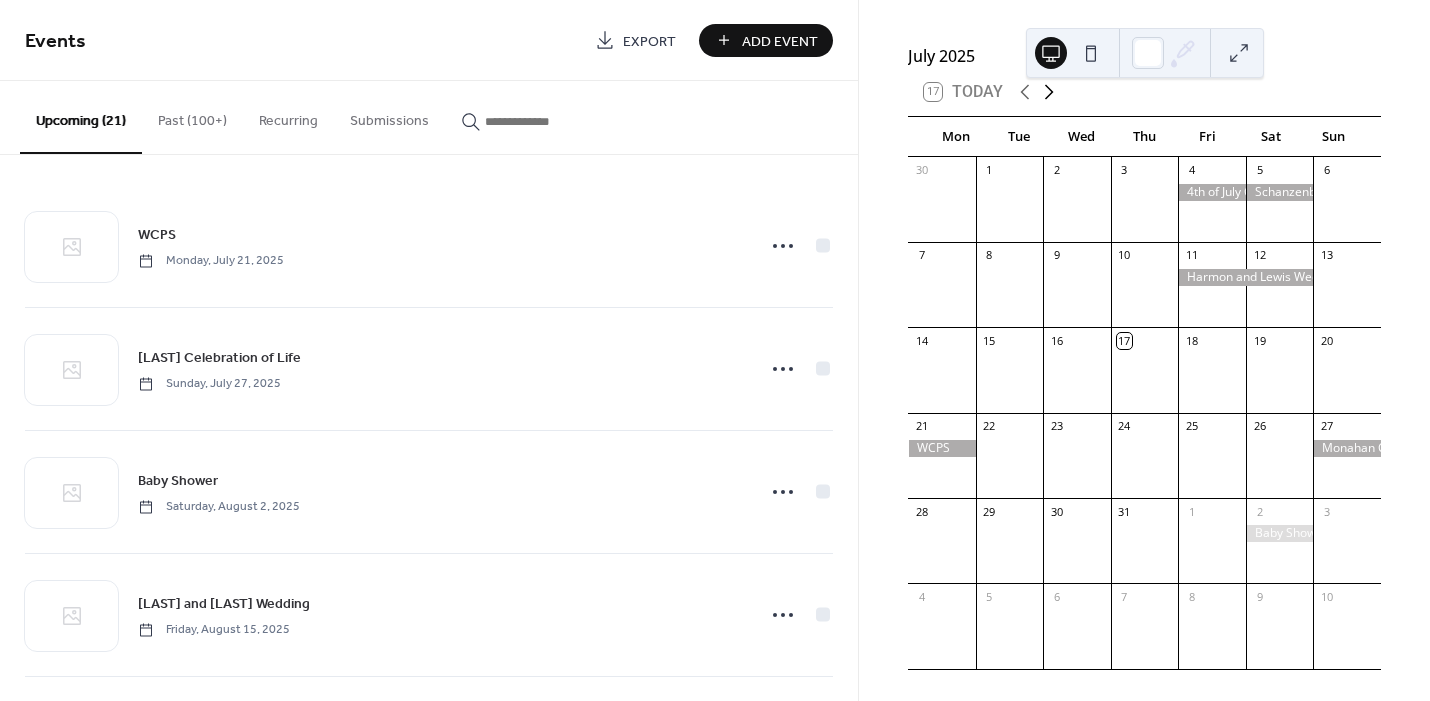 click 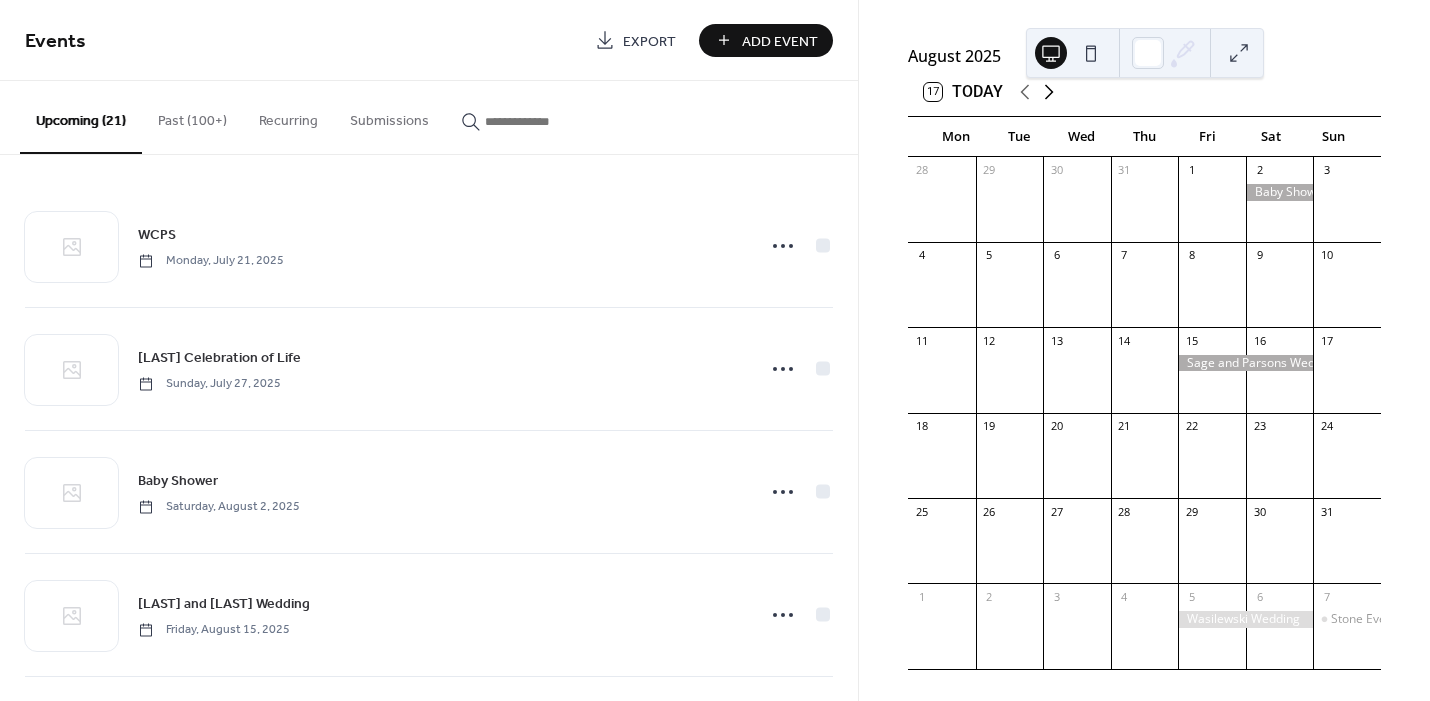 click 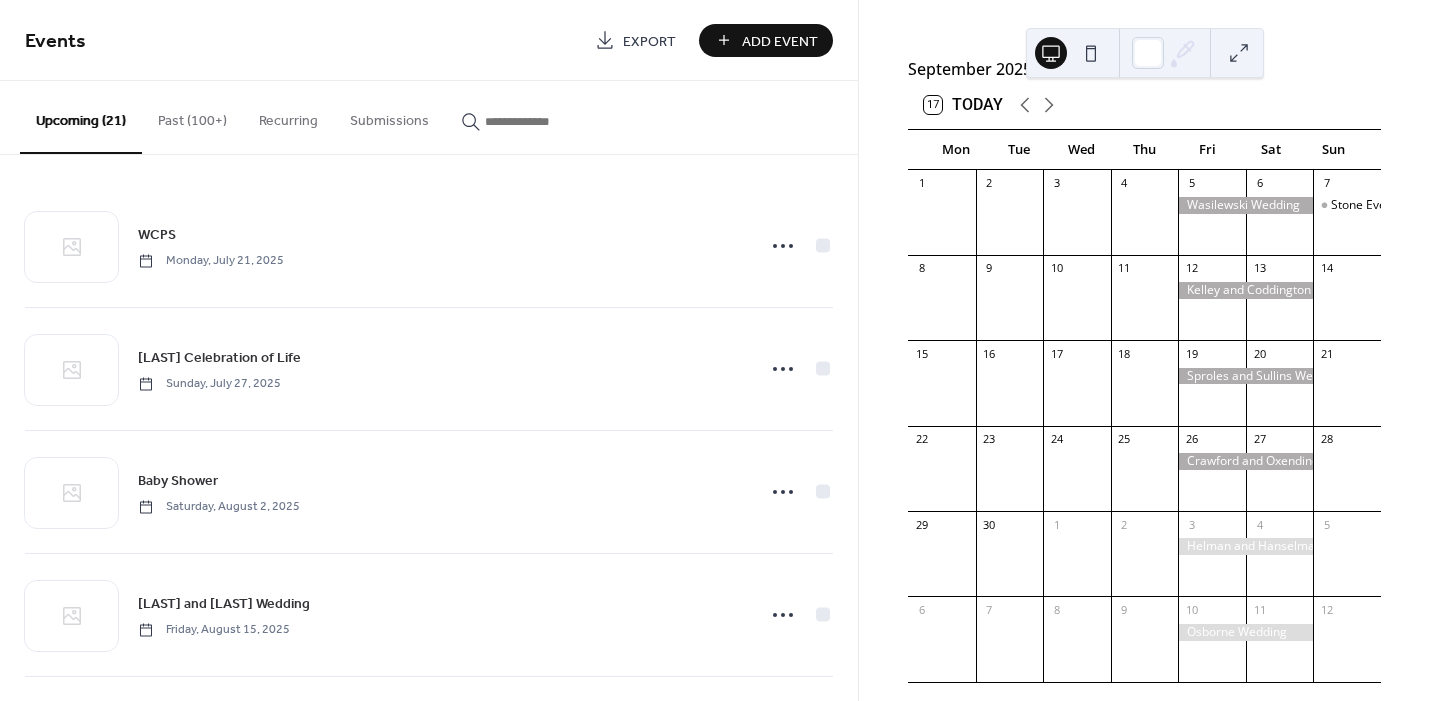 scroll, scrollTop: 49, scrollLeft: 0, axis: vertical 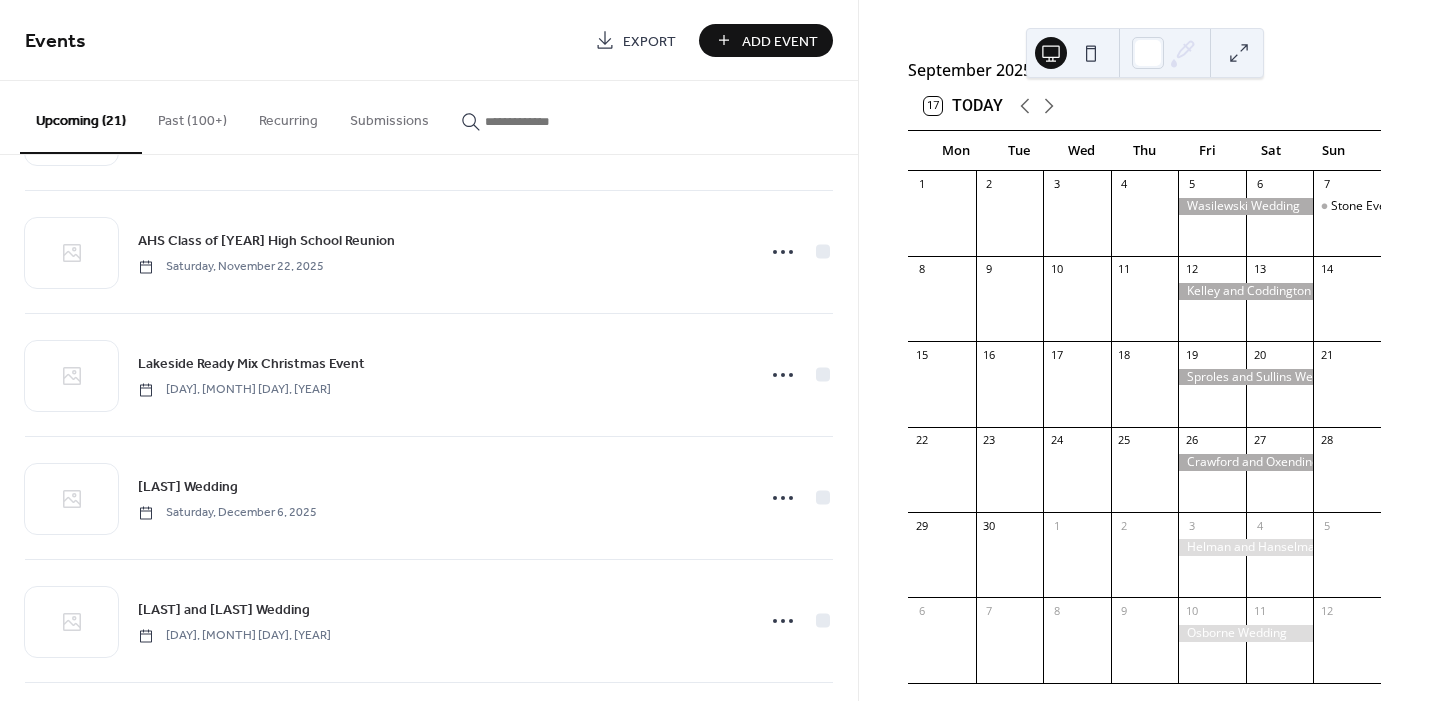 click on "Add Event" at bounding box center (780, 41) 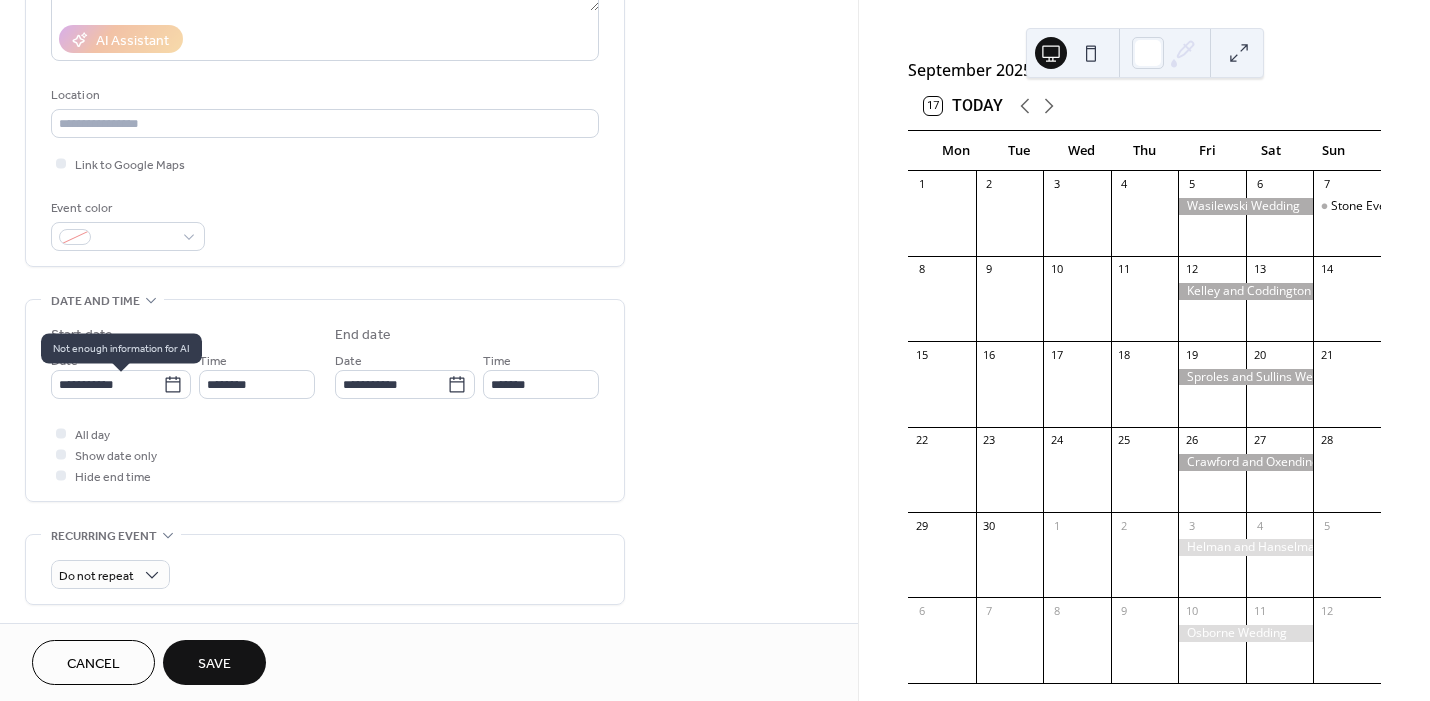 scroll, scrollTop: 361, scrollLeft: 0, axis: vertical 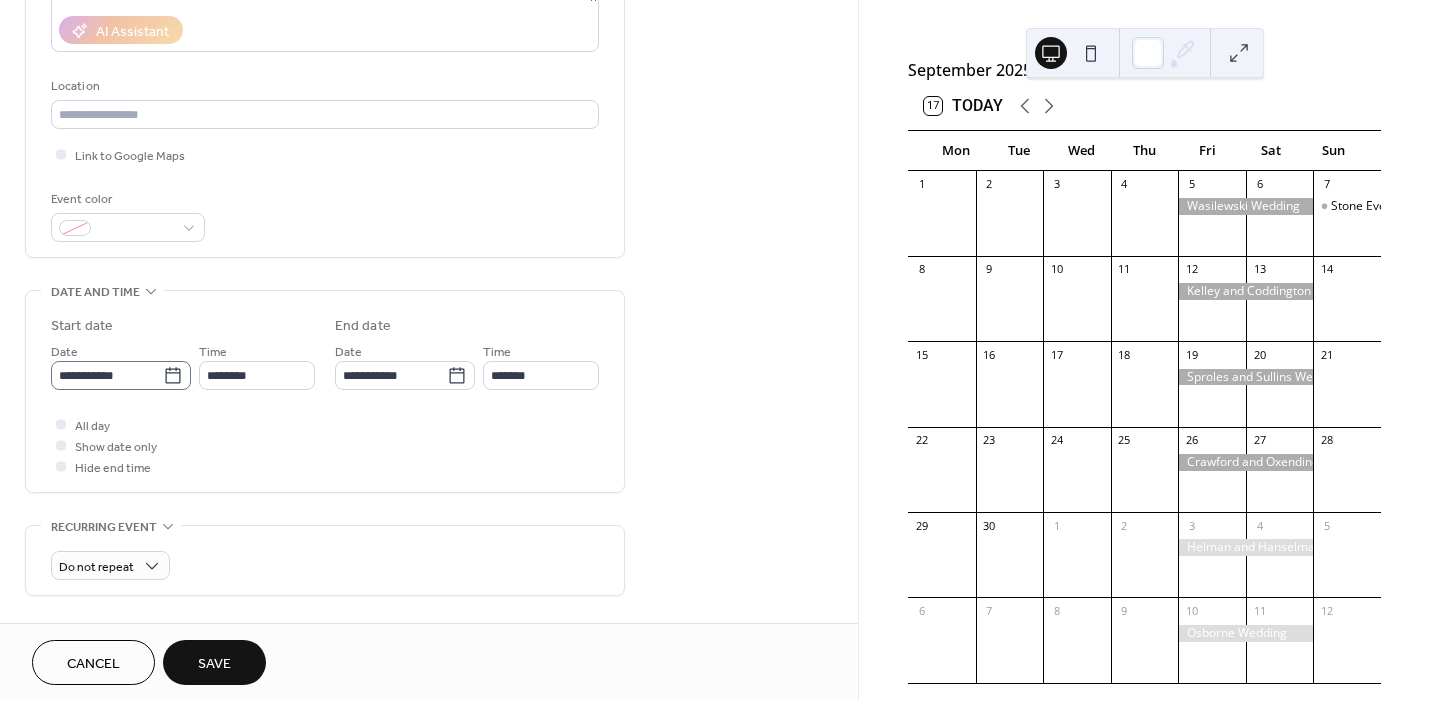 type on "**********" 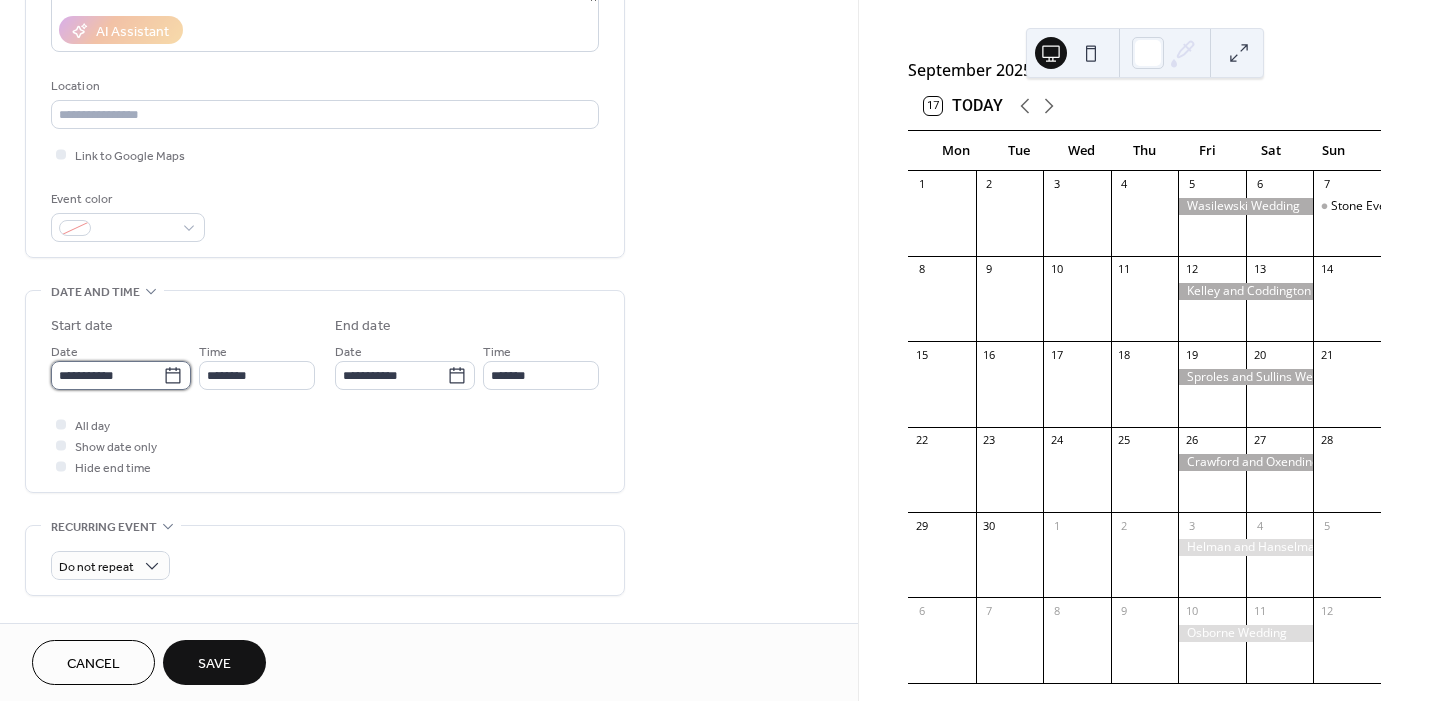 click on "**********" at bounding box center [107, 375] 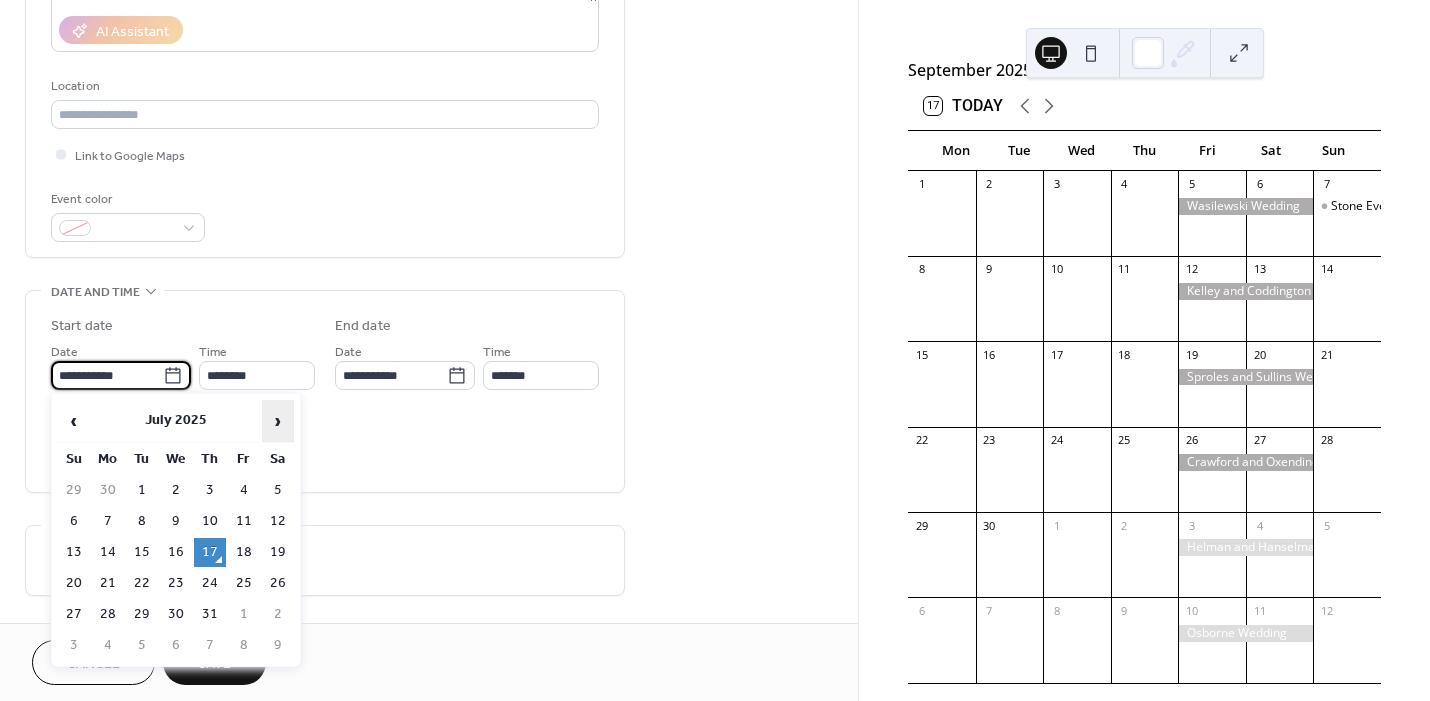 click on "›" at bounding box center [278, 421] 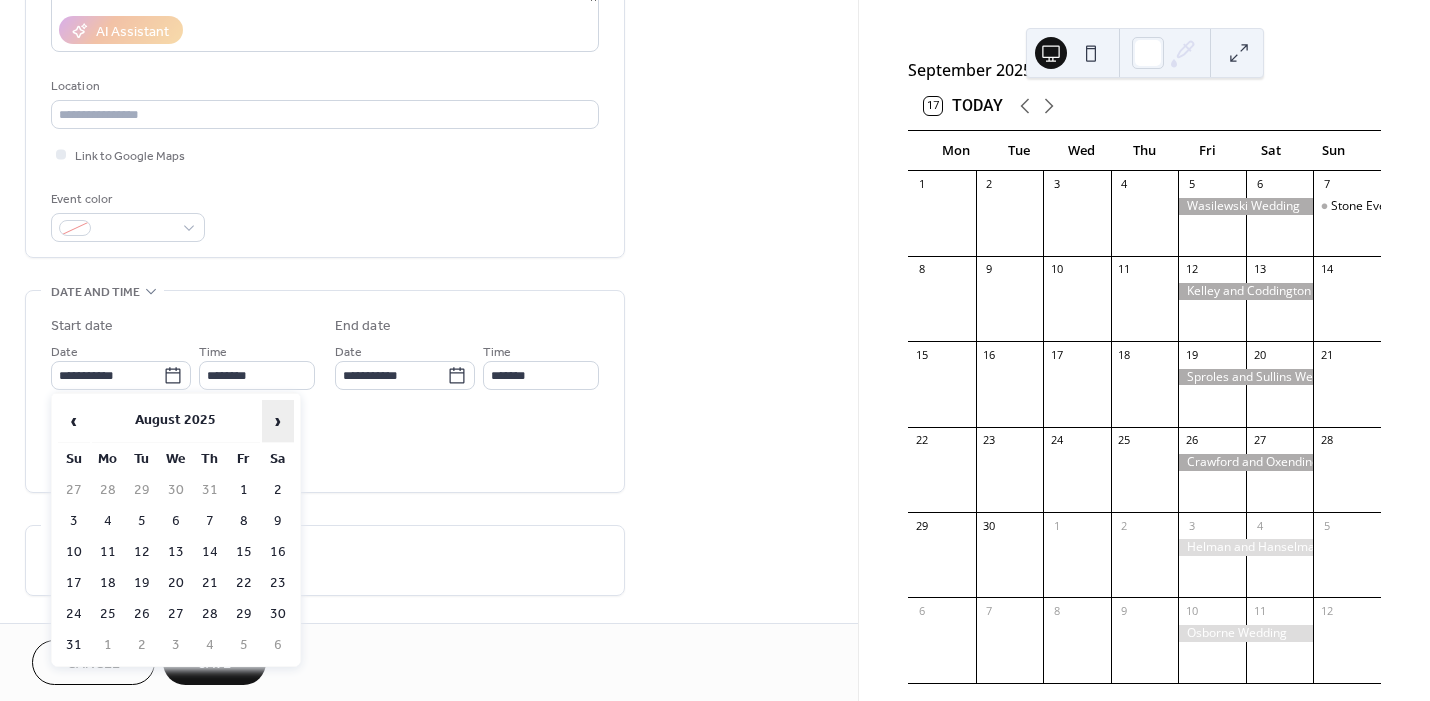 click on "›" at bounding box center [278, 421] 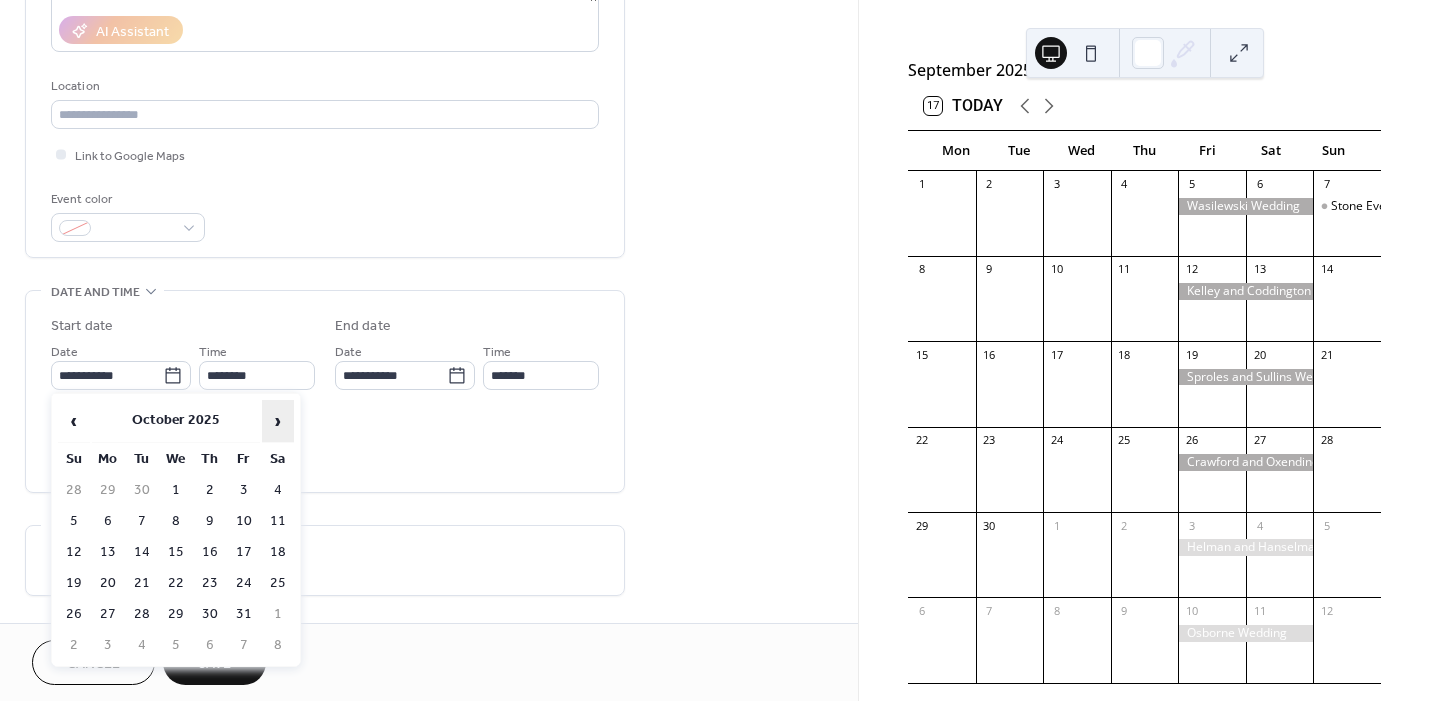 click on "›" at bounding box center [278, 421] 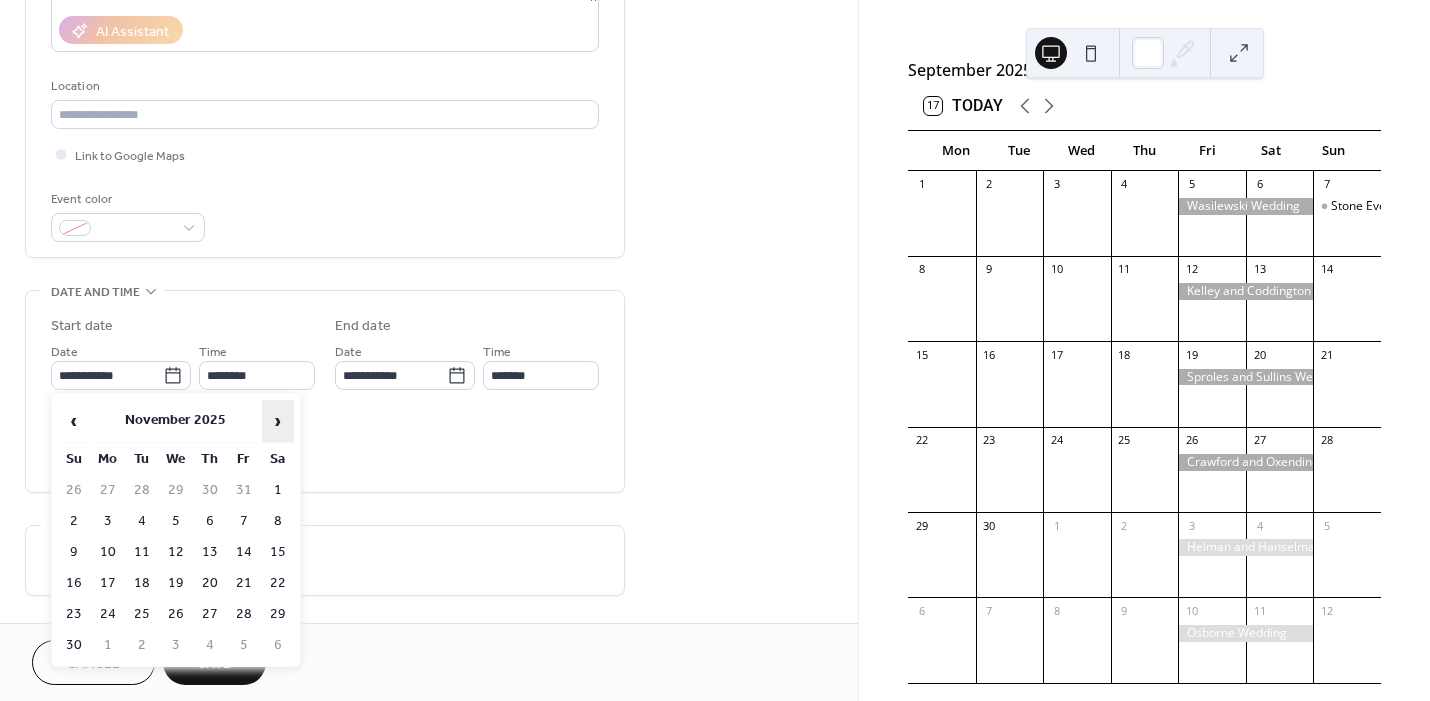 click on "›" at bounding box center [278, 421] 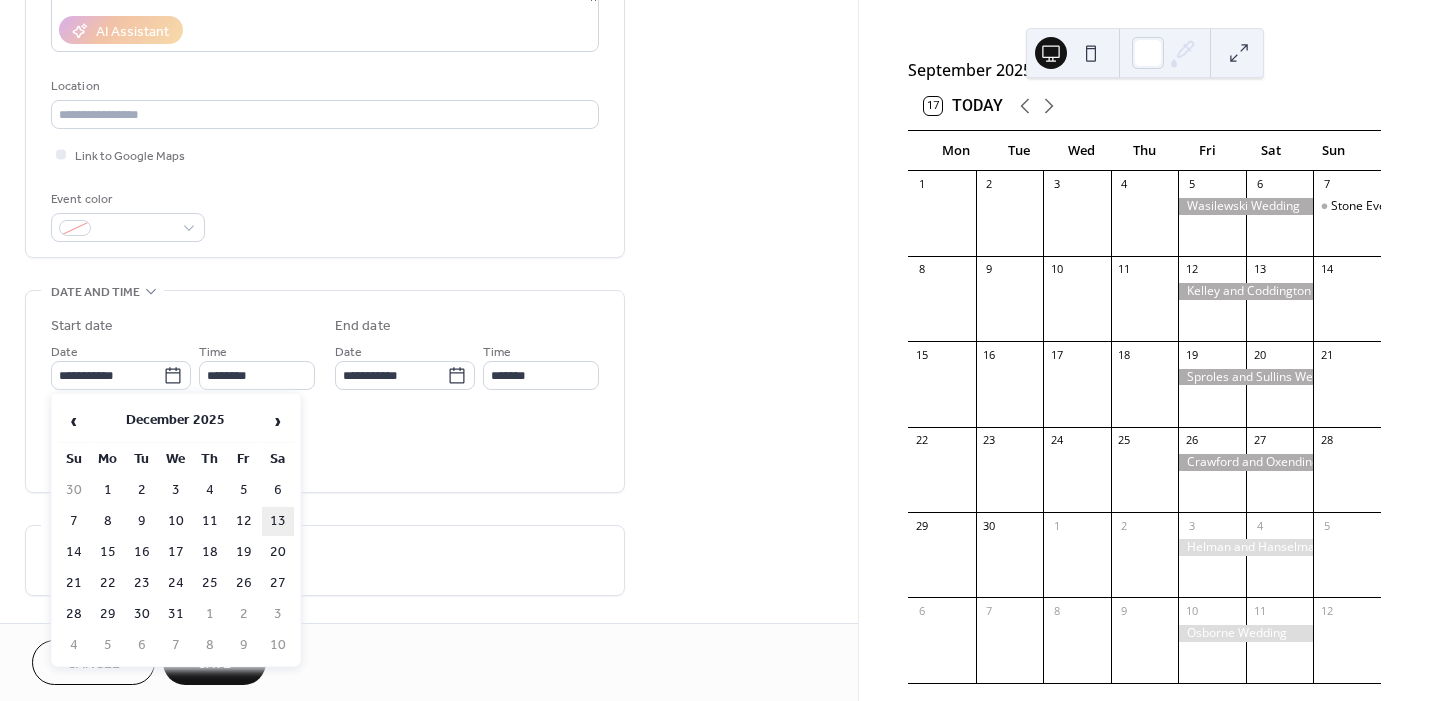 click on "13" at bounding box center [278, 521] 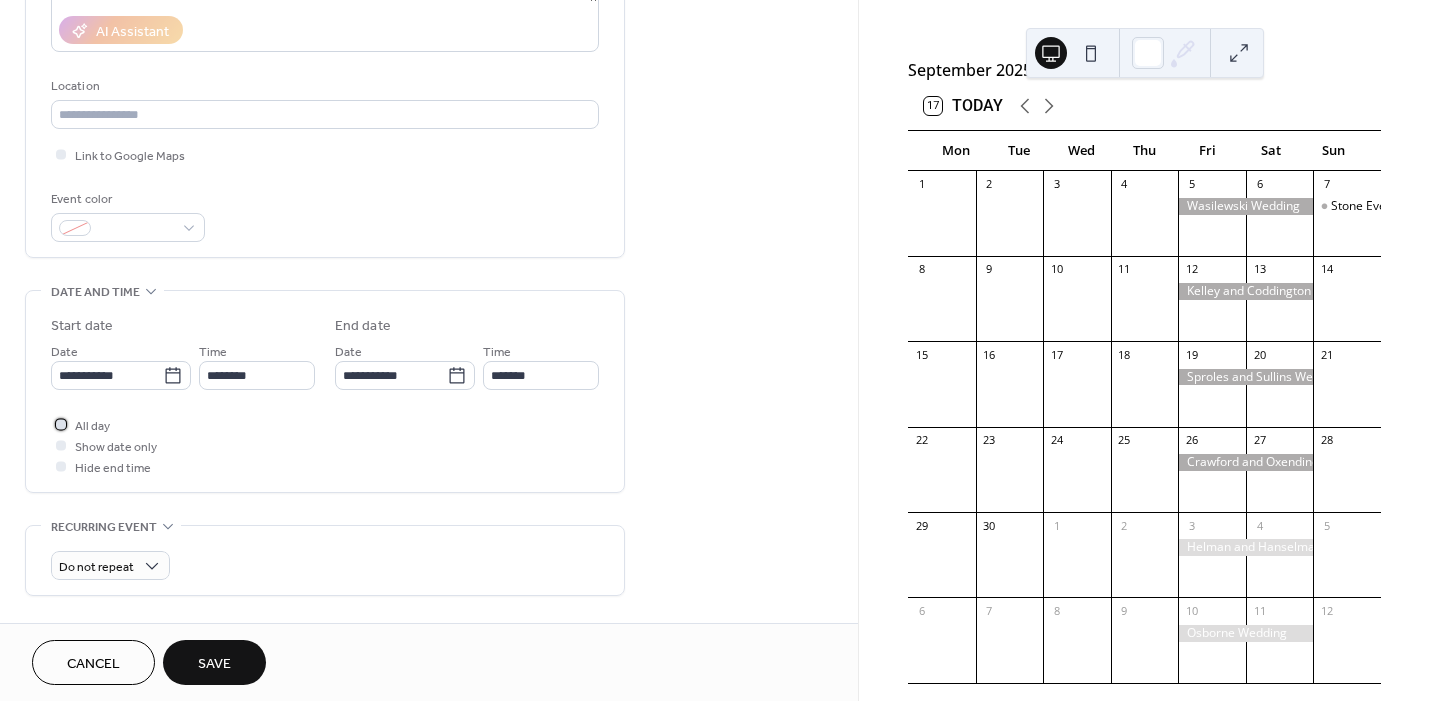 click at bounding box center [61, 424] 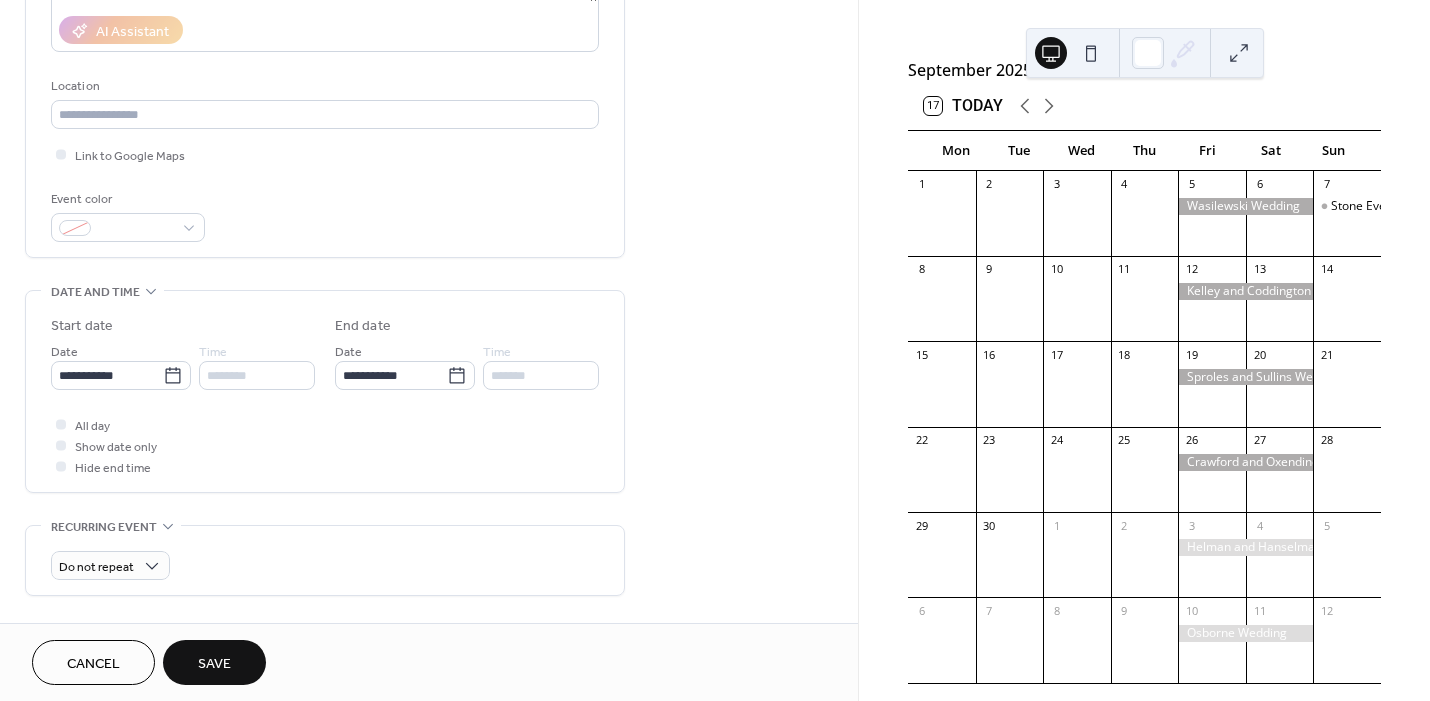 click on "Save" at bounding box center (214, 662) 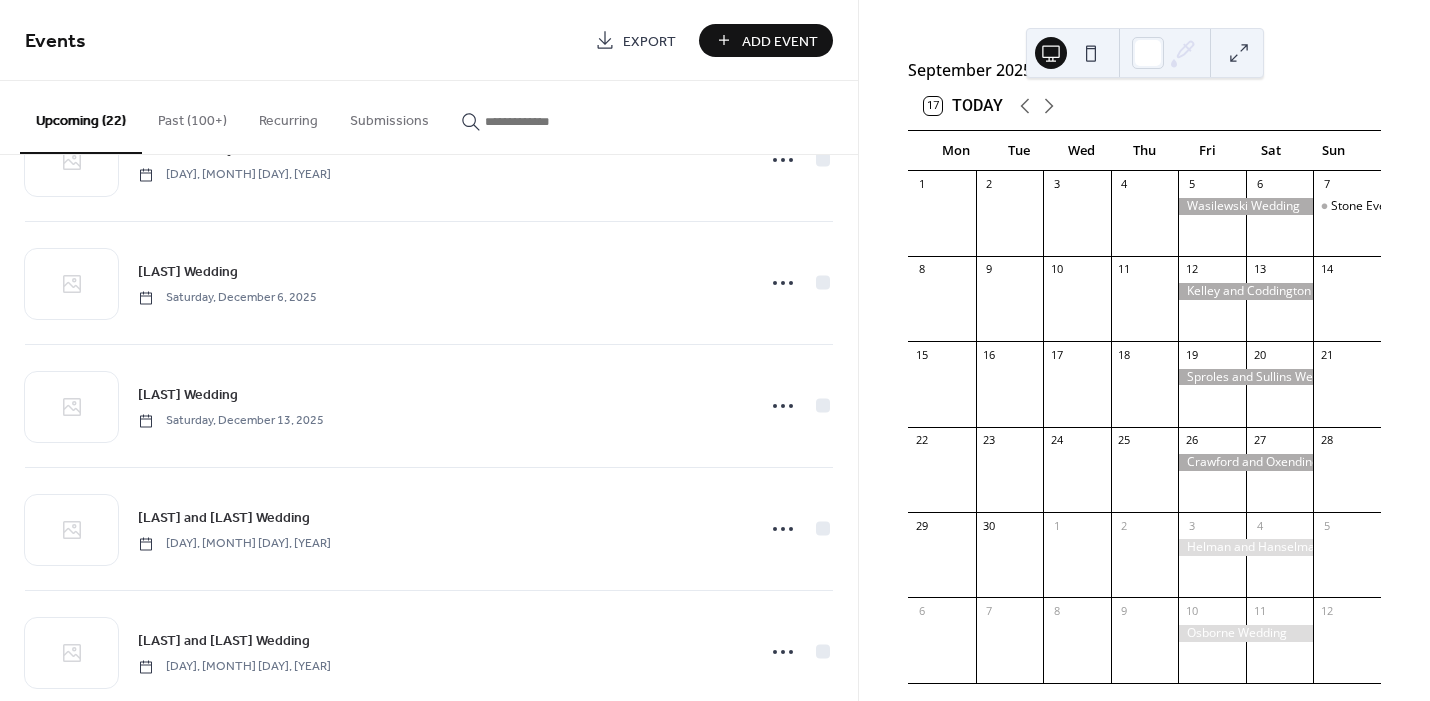 scroll, scrollTop: 2208, scrollLeft: 0, axis: vertical 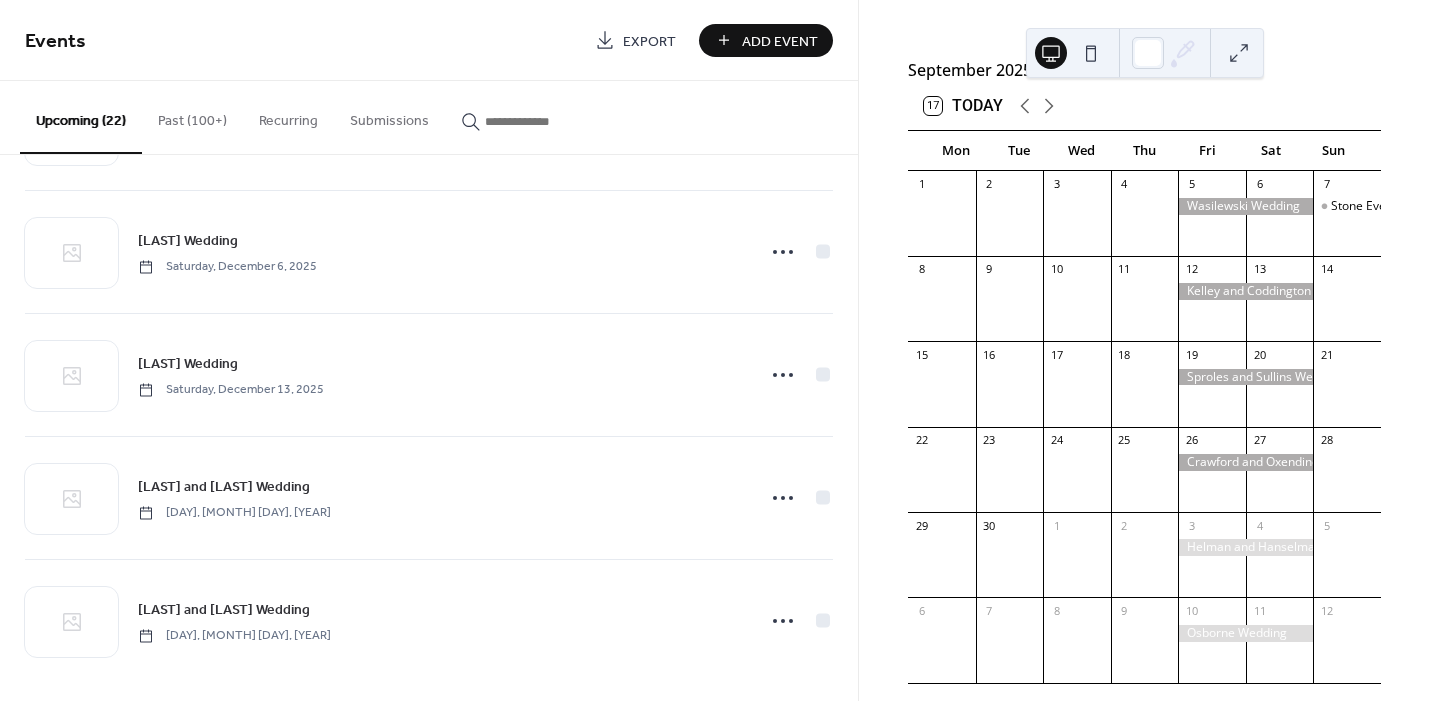 click on "Add Event" at bounding box center [780, 41] 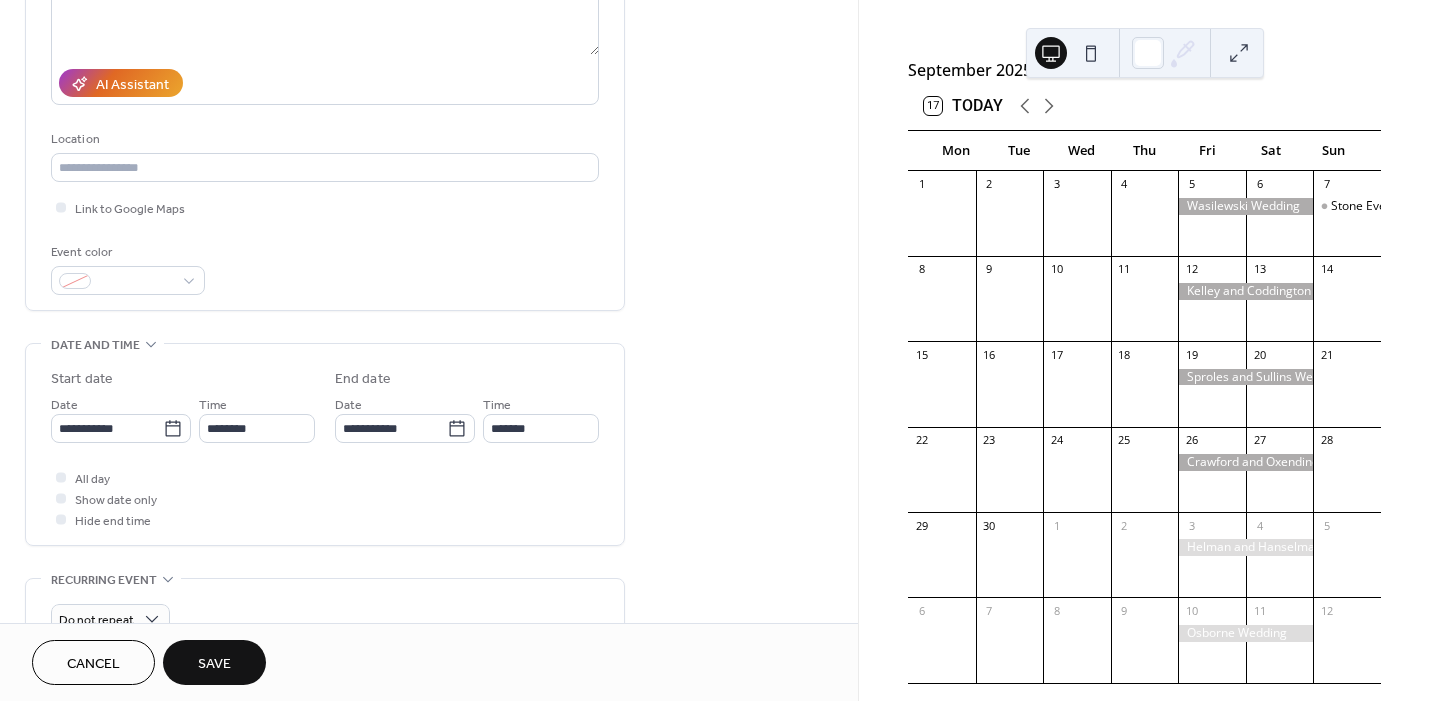 scroll, scrollTop: 316, scrollLeft: 0, axis: vertical 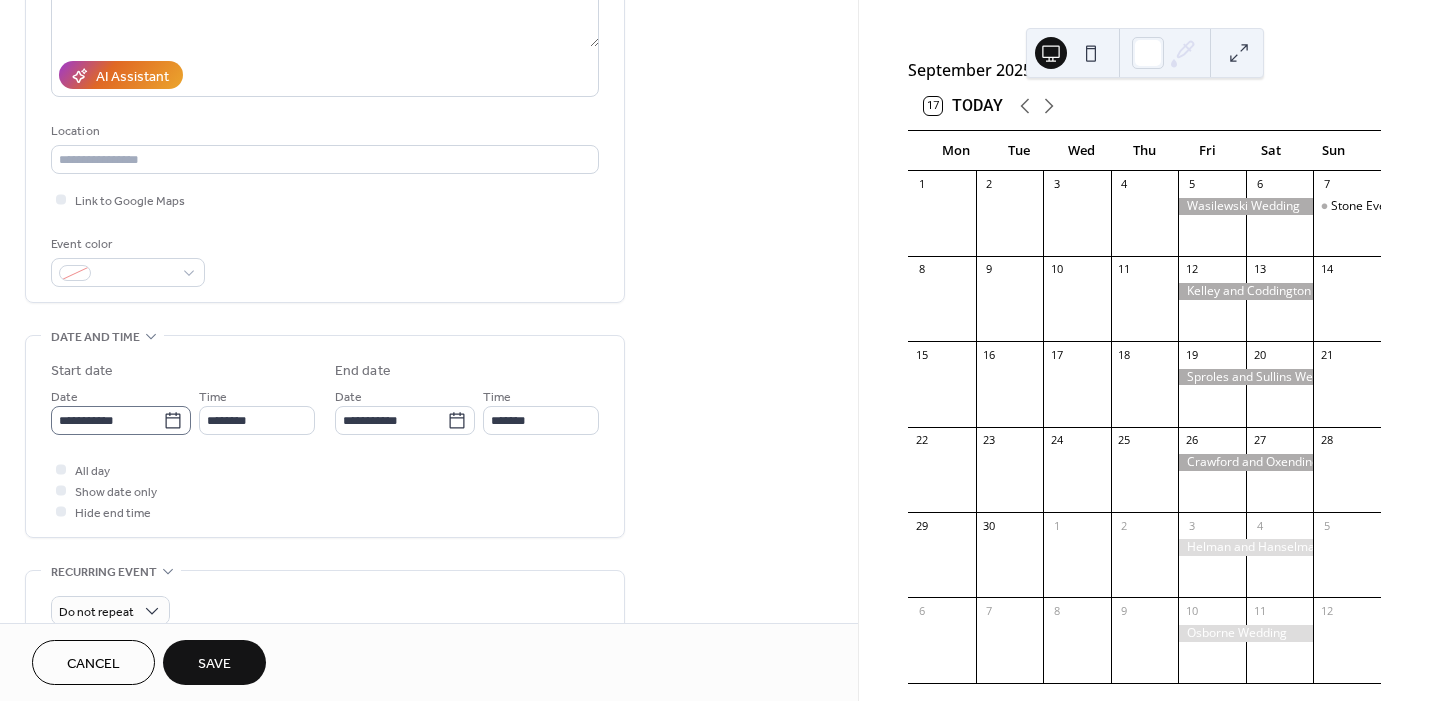 type on "**********" 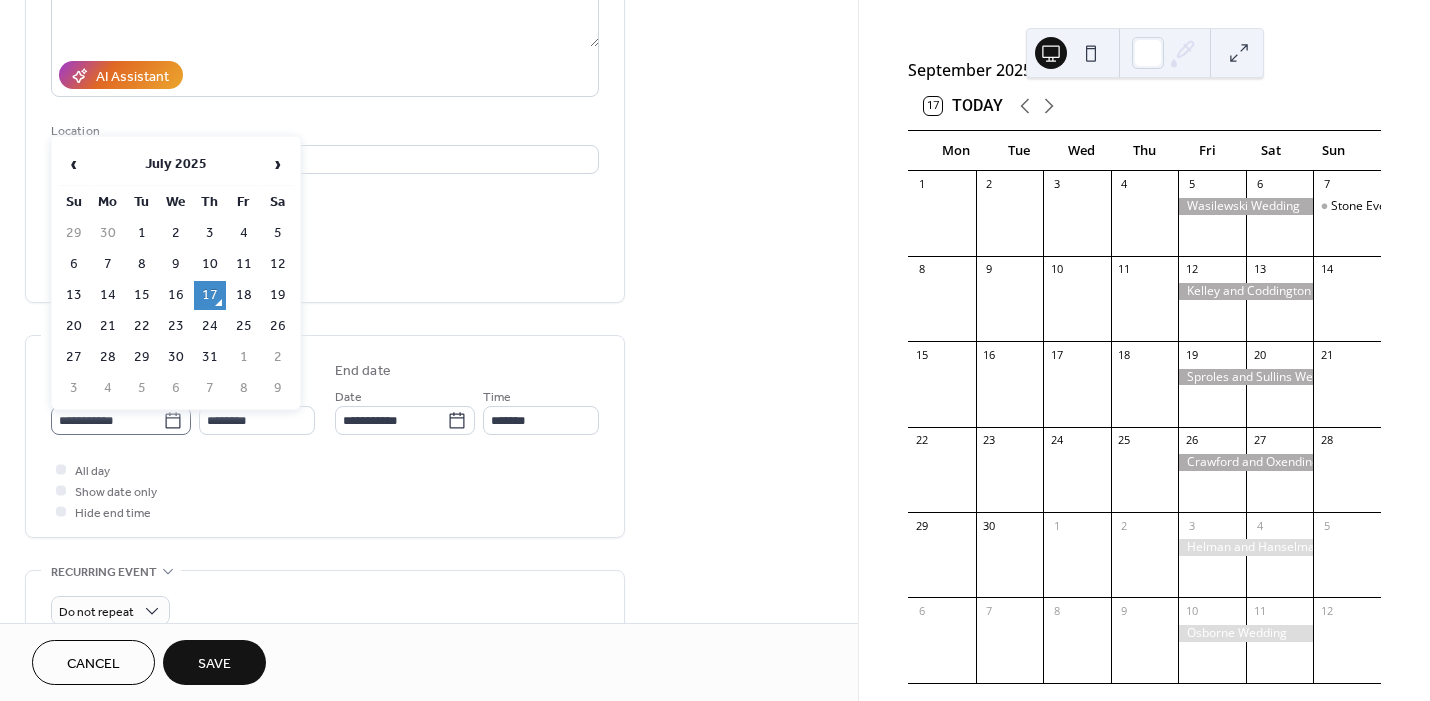 click 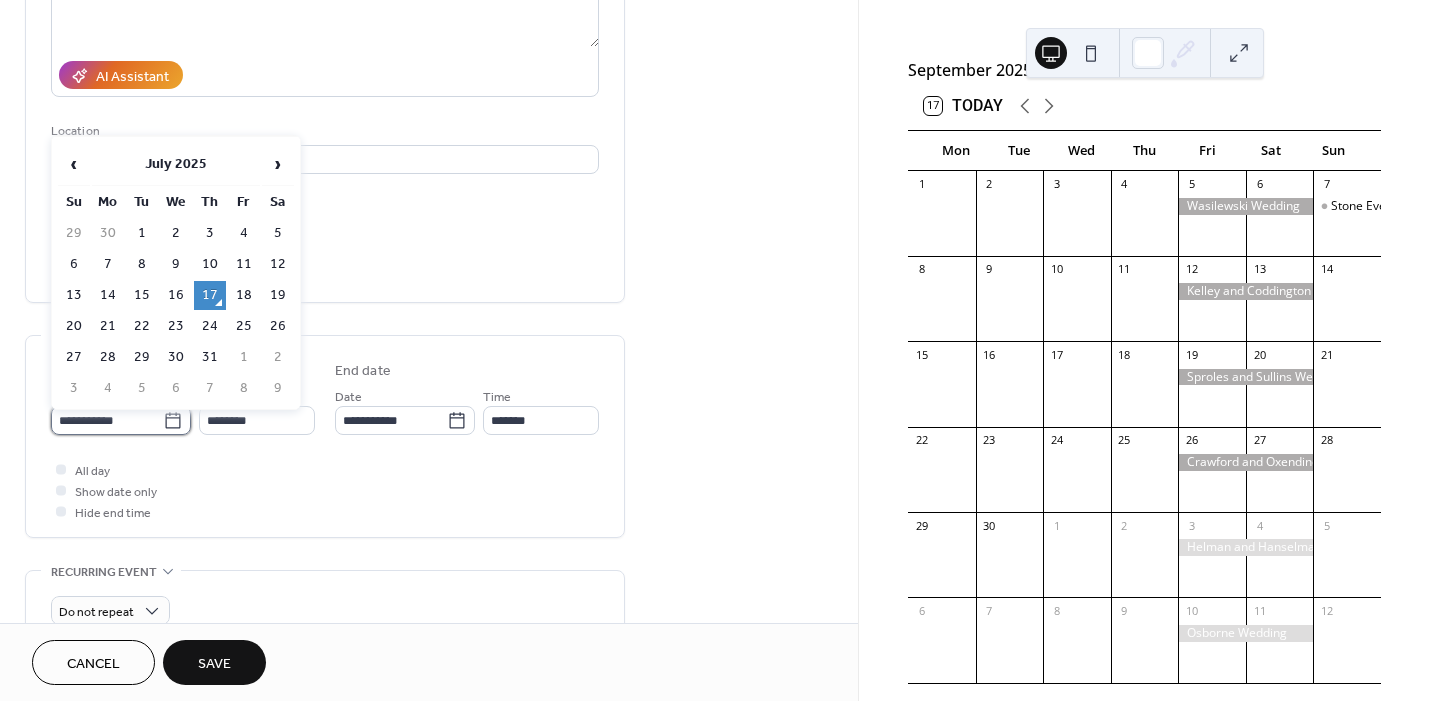 click on "**********" at bounding box center [107, 420] 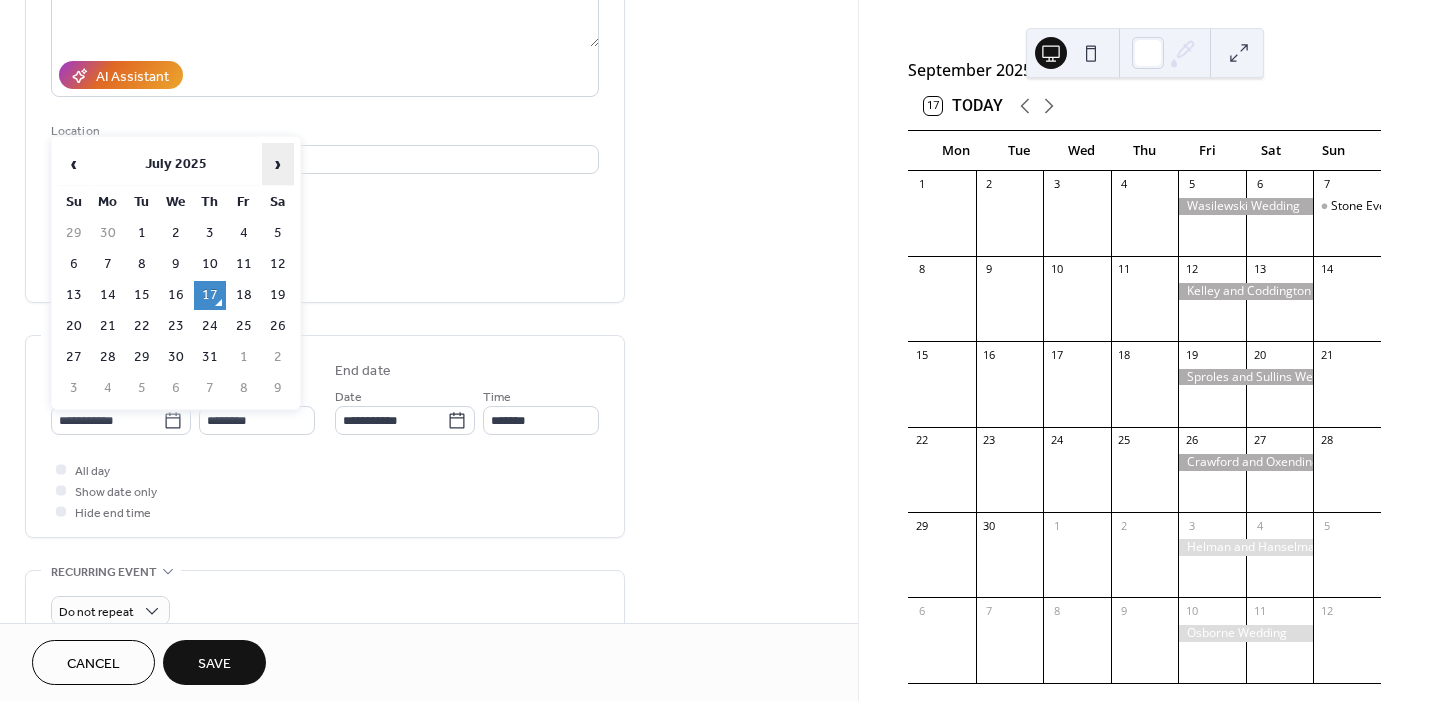 click on "›" at bounding box center [278, 164] 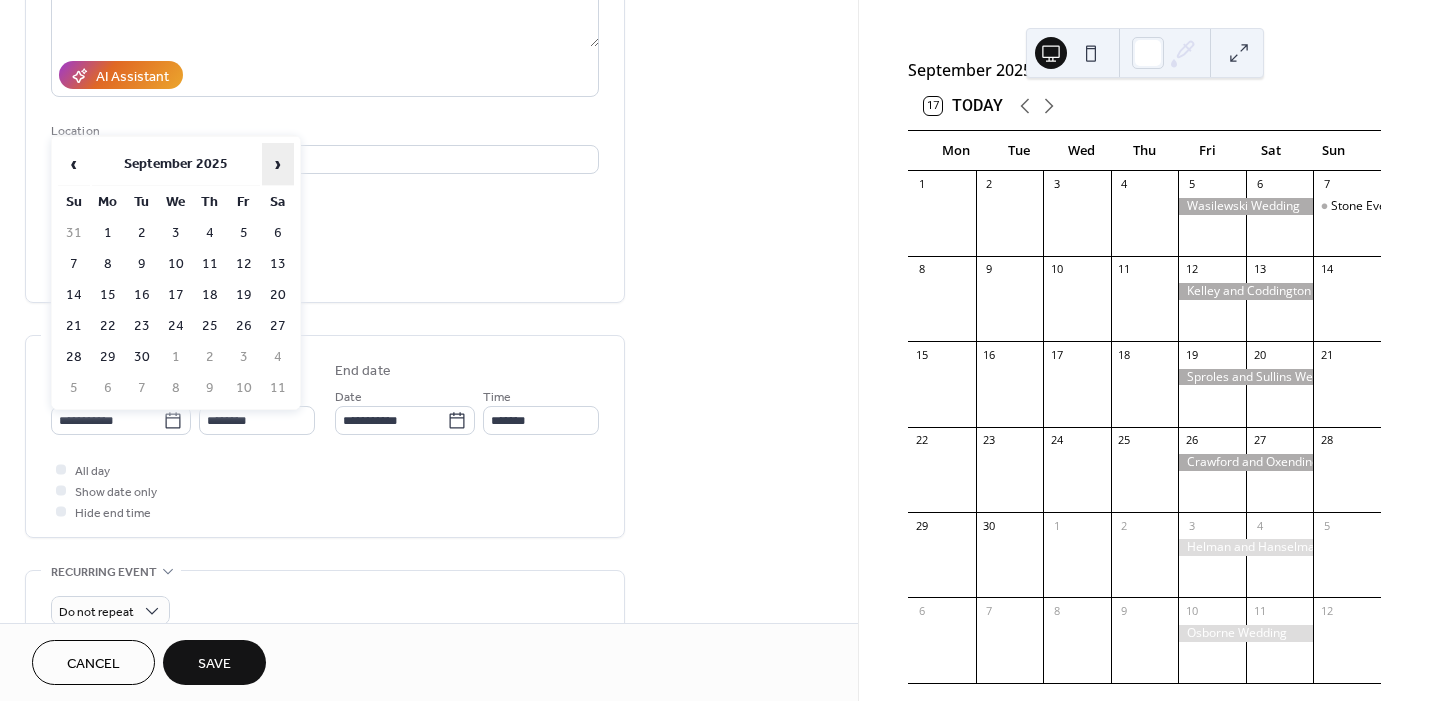 click on "›" at bounding box center [278, 164] 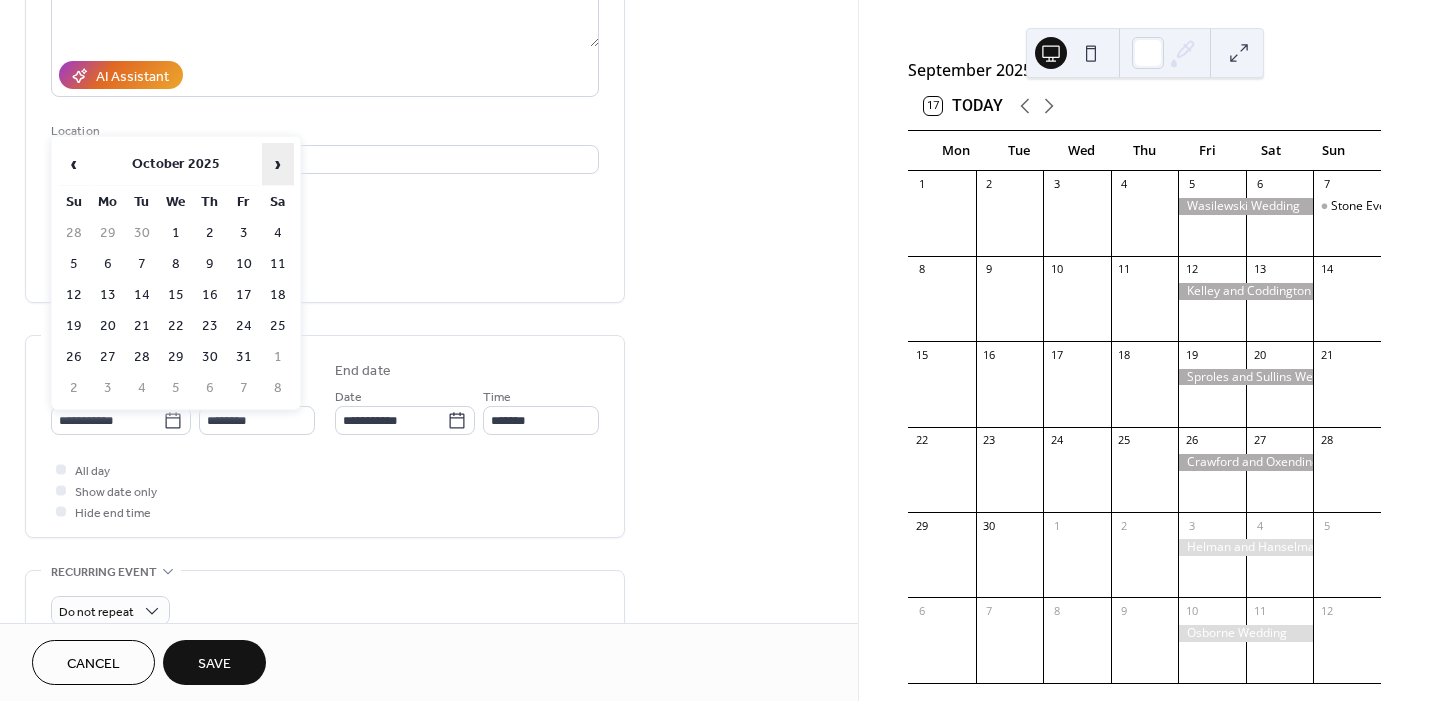 click on "›" at bounding box center [278, 164] 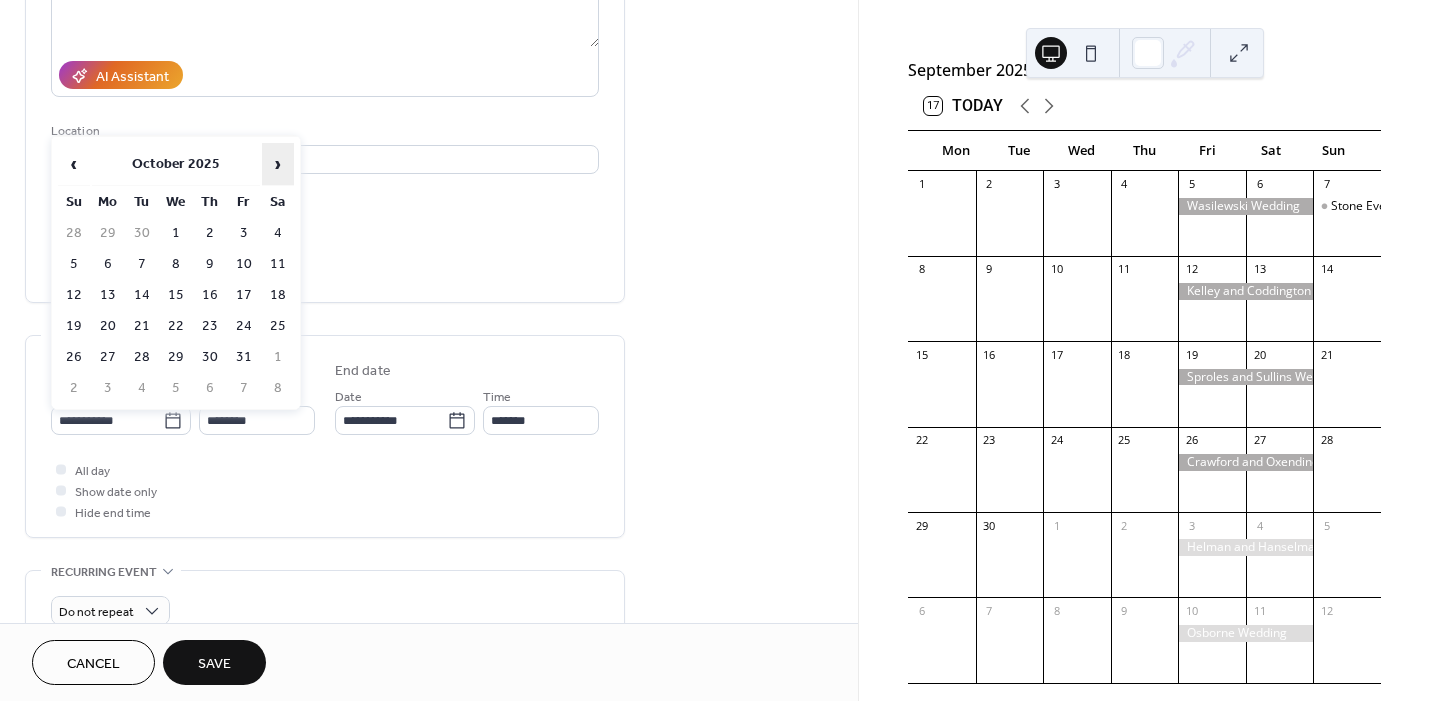 click on "›" at bounding box center (278, 164) 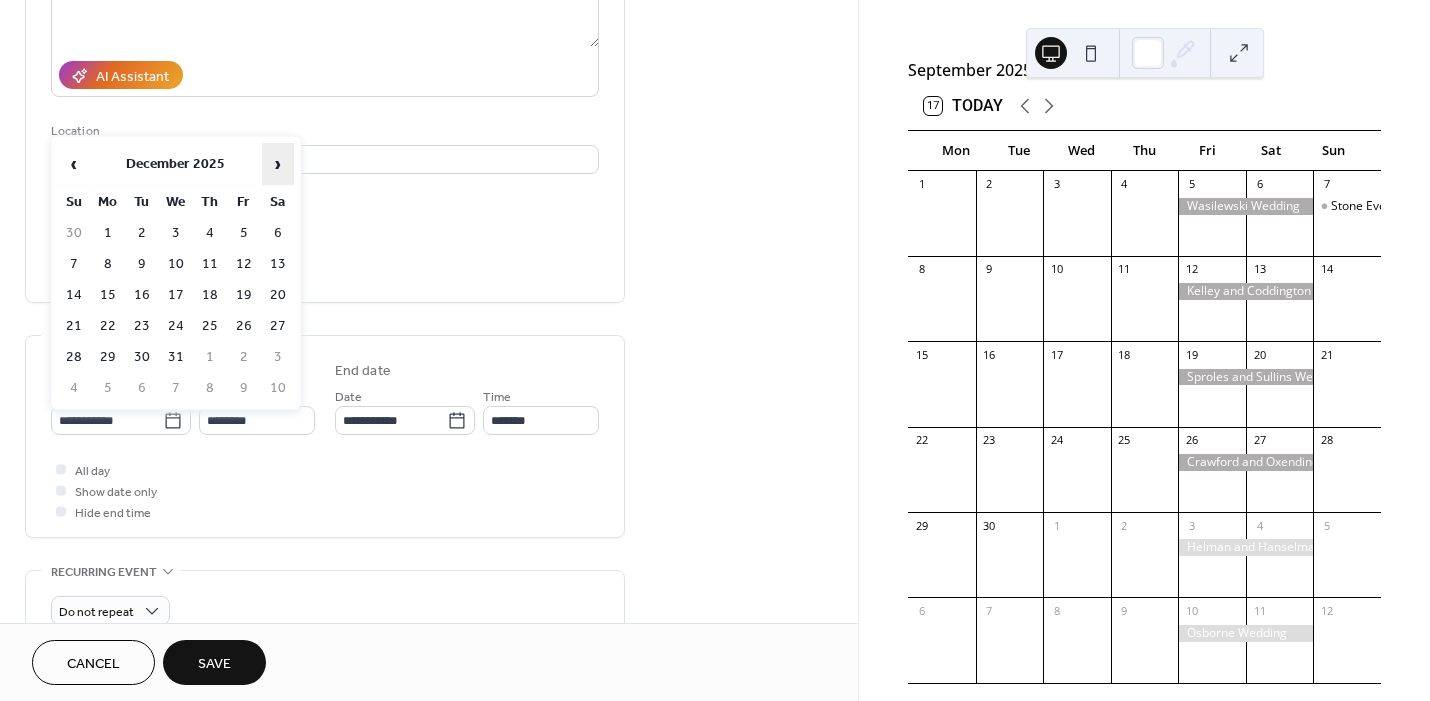 click on "›" at bounding box center (278, 164) 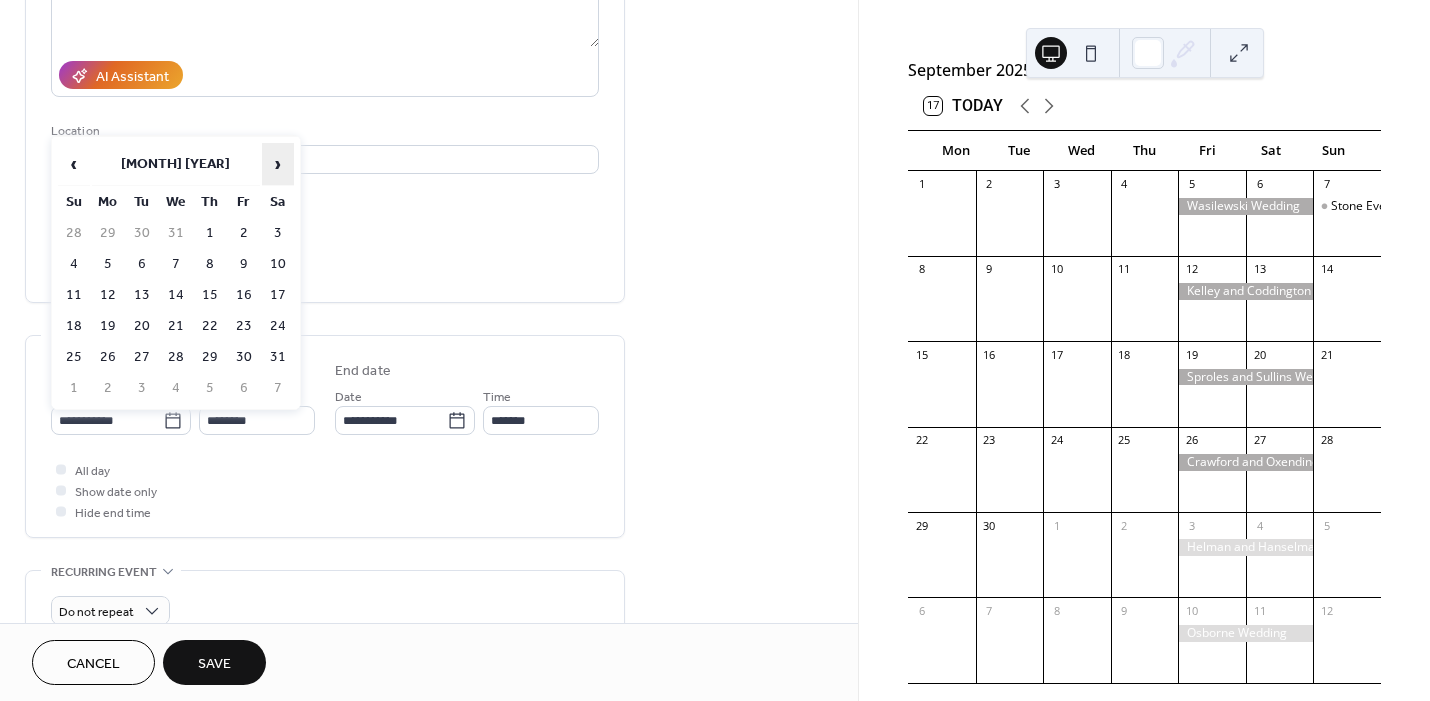 click on "›" at bounding box center [278, 164] 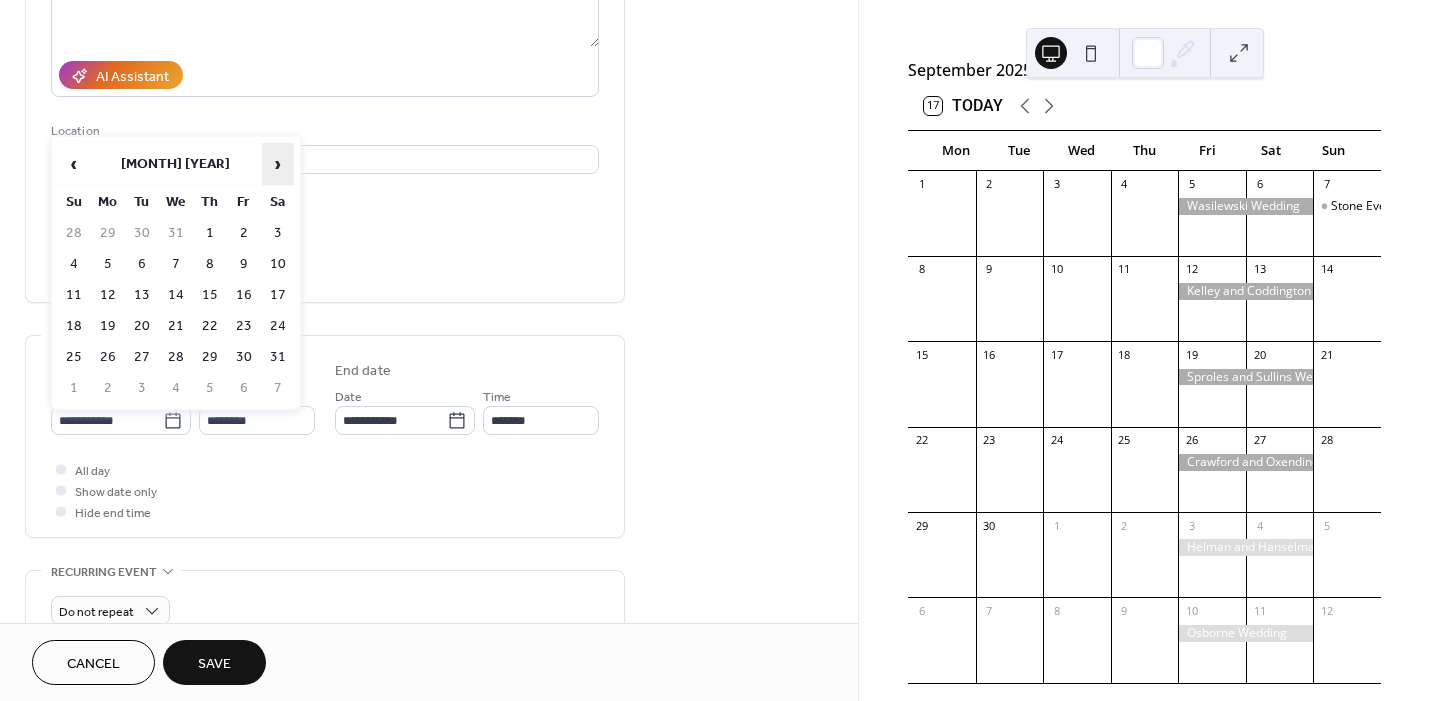 click on "›" at bounding box center (278, 164) 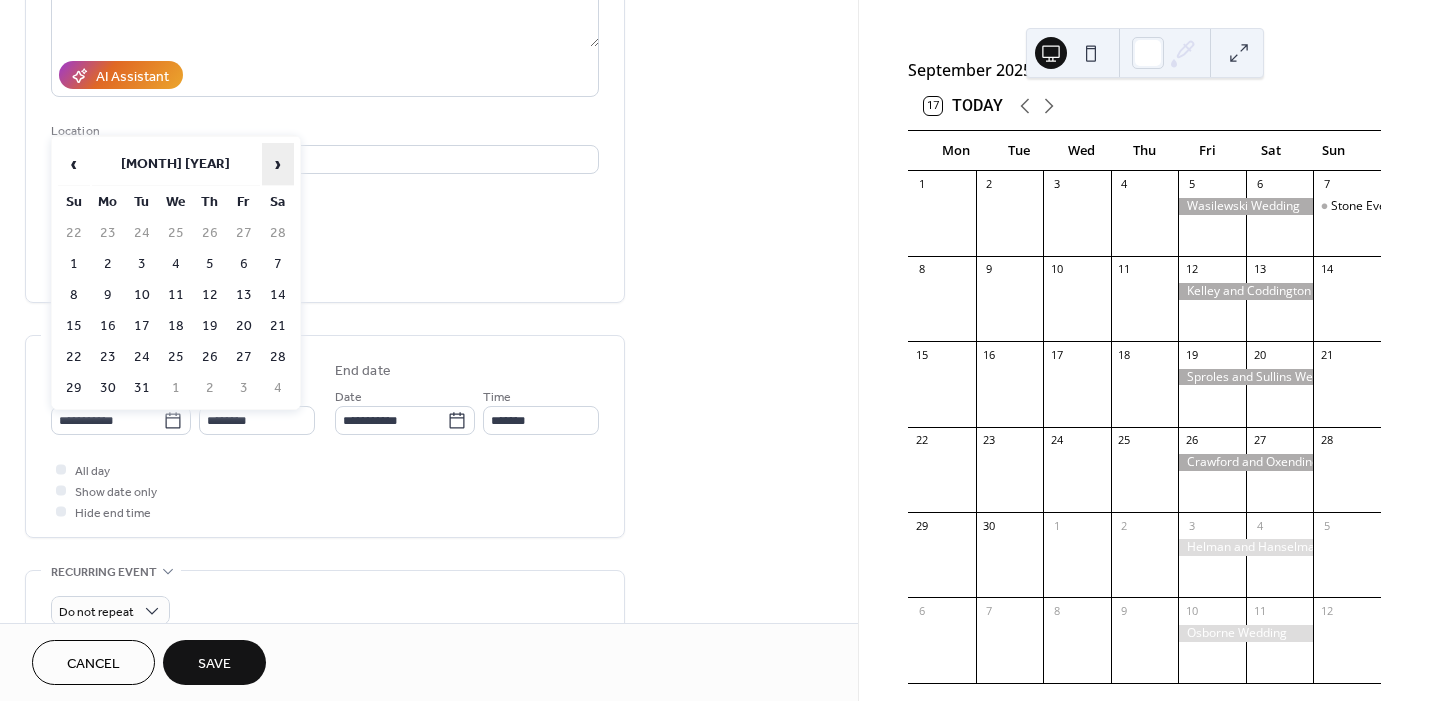 click on "›" at bounding box center (278, 164) 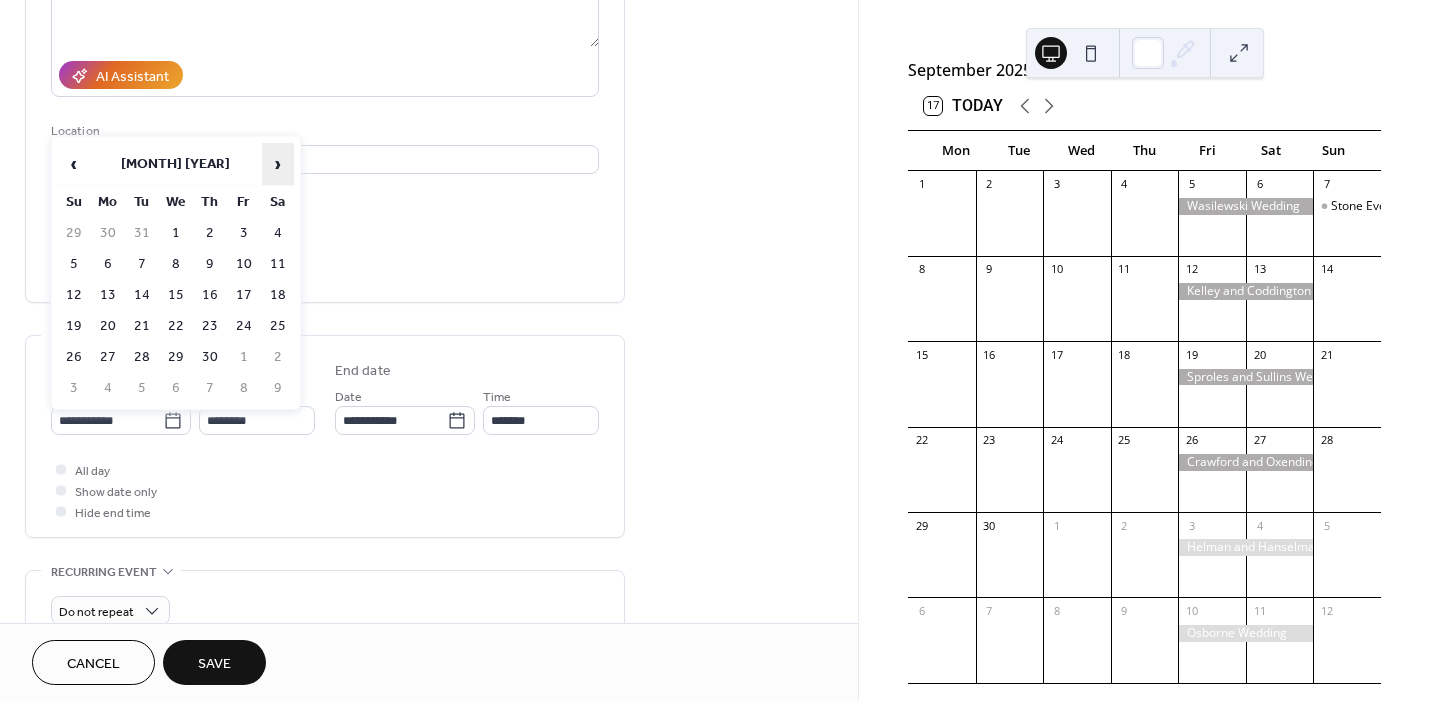 click on "›" at bounding box center (278, 164) 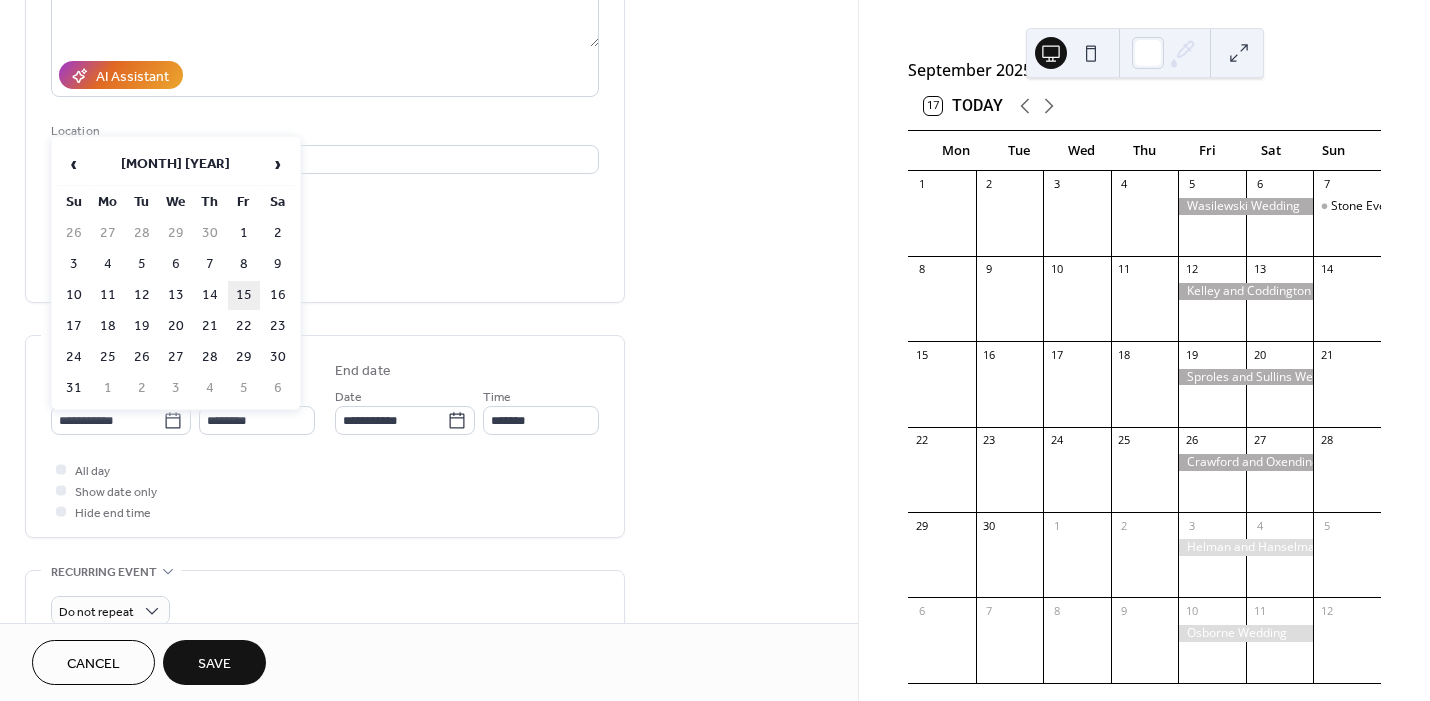 click on "15" at bounding box center (244, 295) 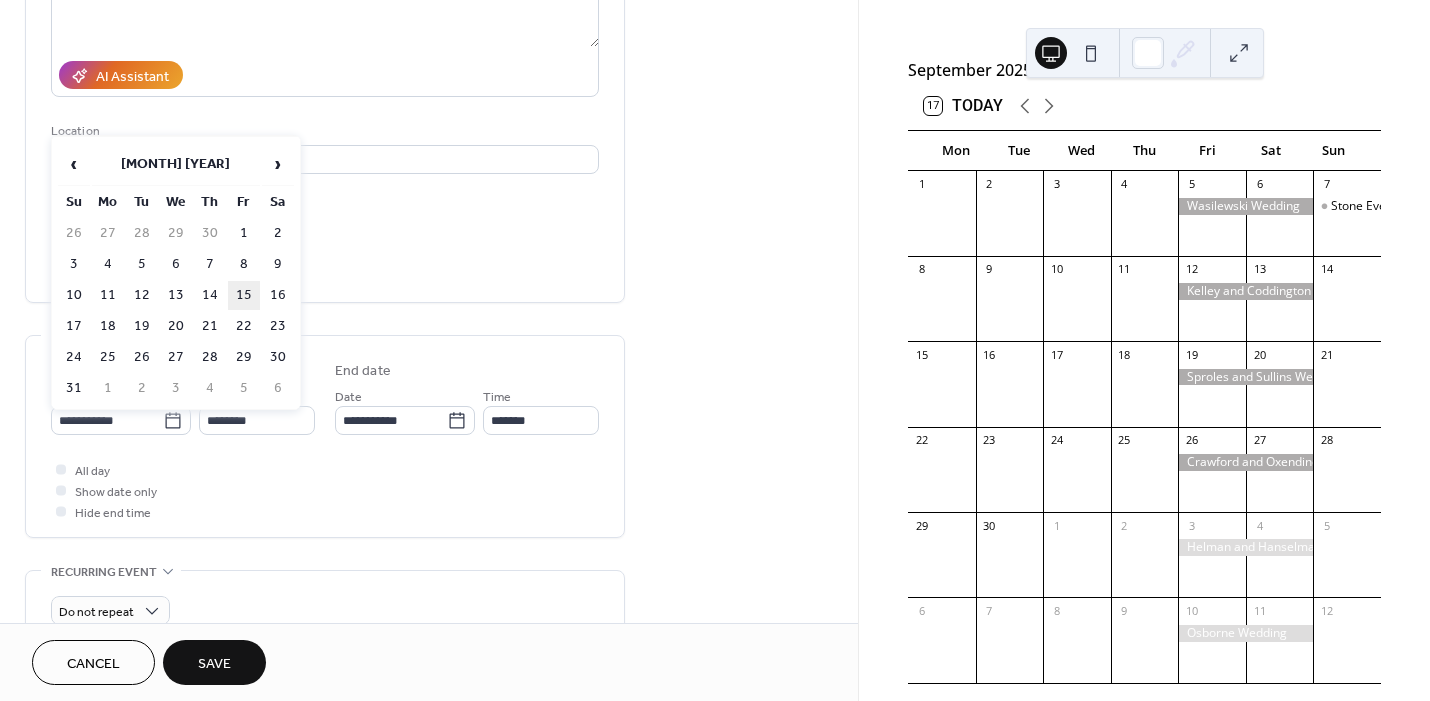 type on "**********" 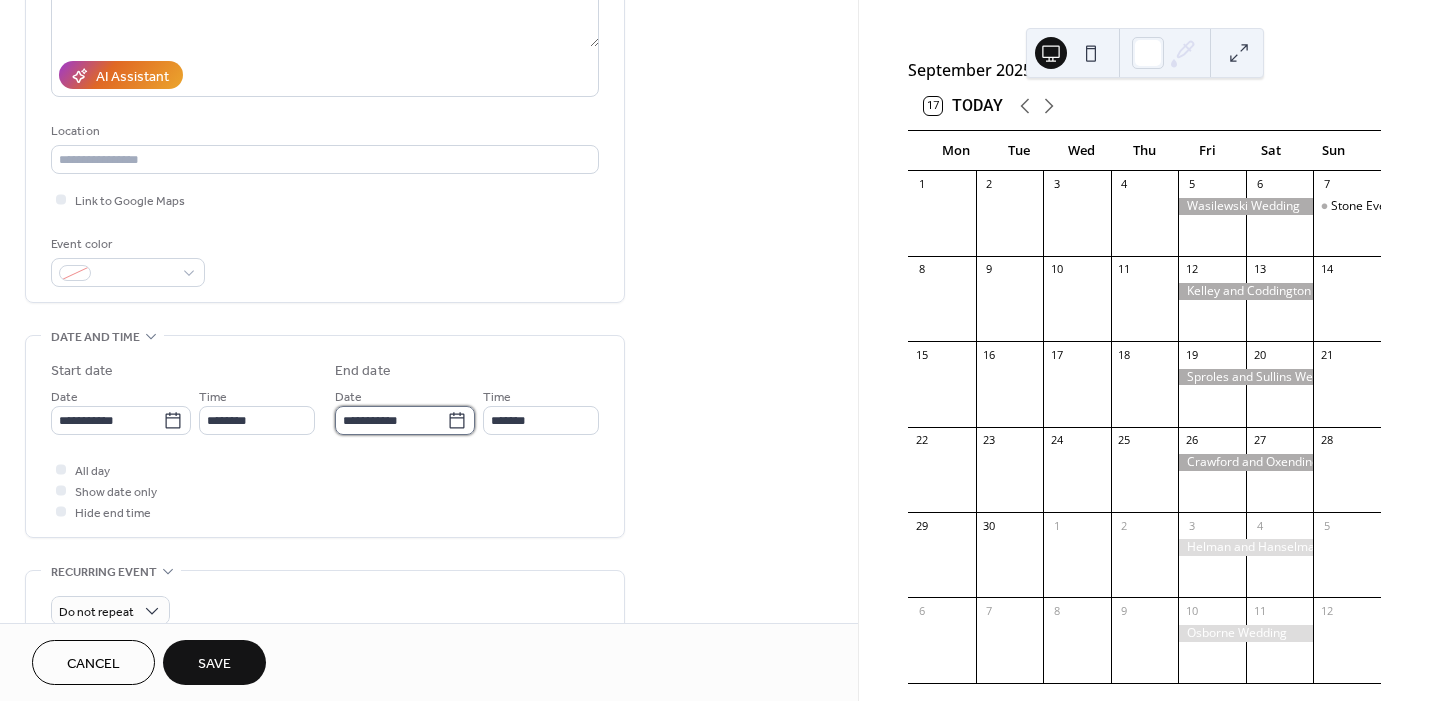 click on "**********" at bounding box center (391, 420) 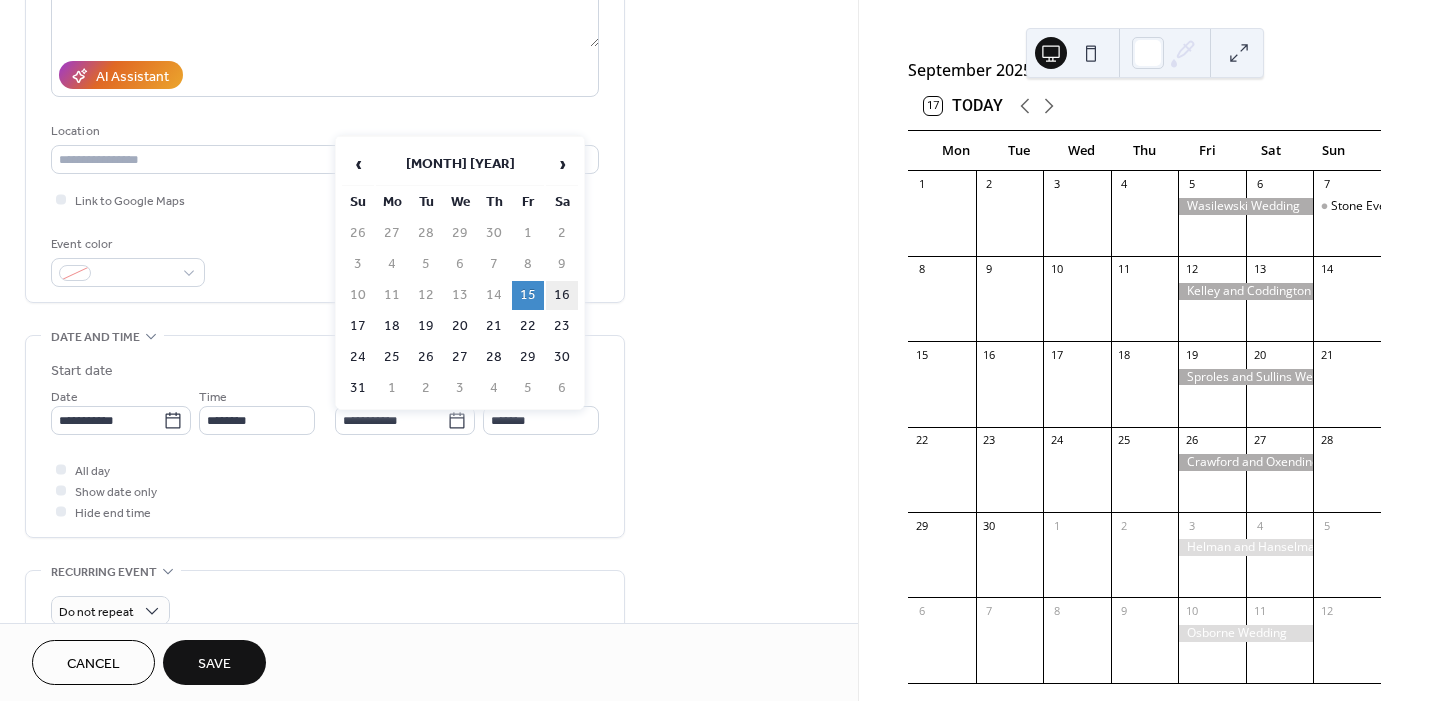 click on "16" at bounding box center (562, 295) 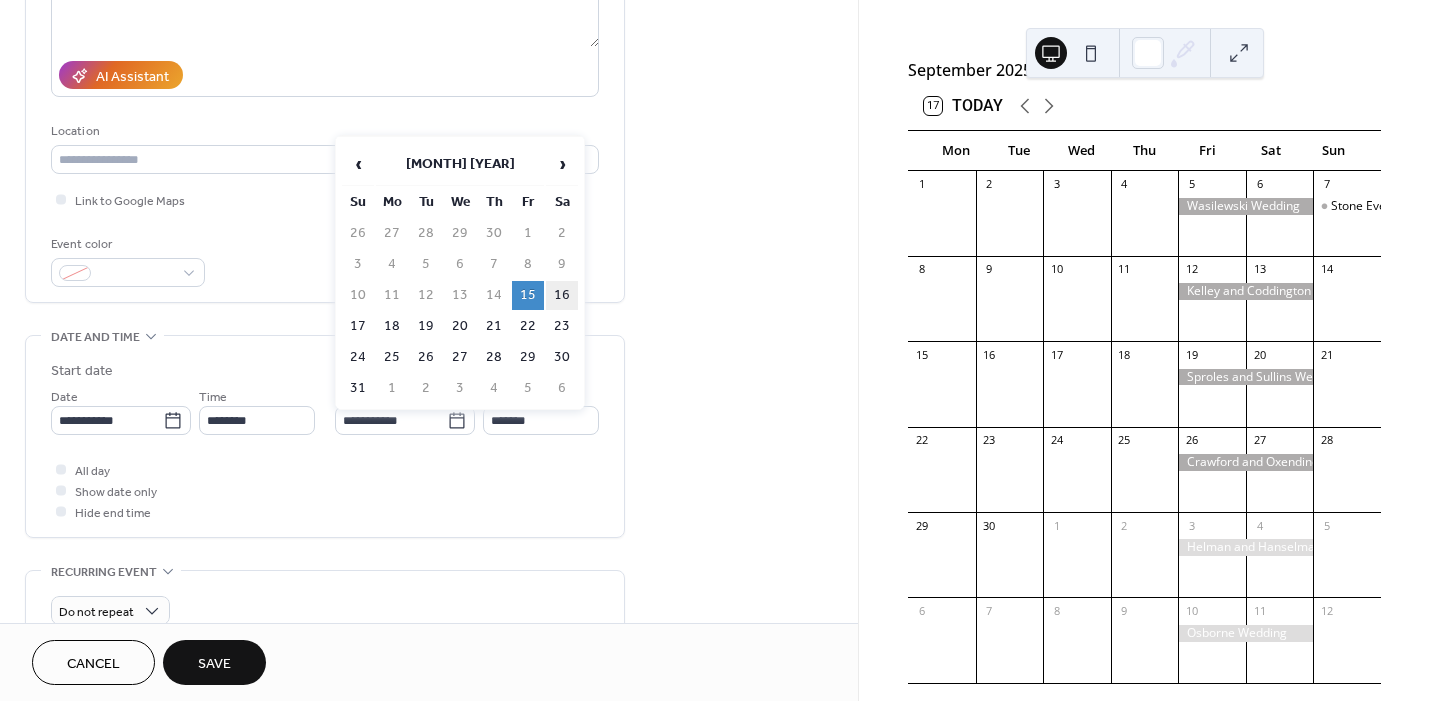 type on "**********" 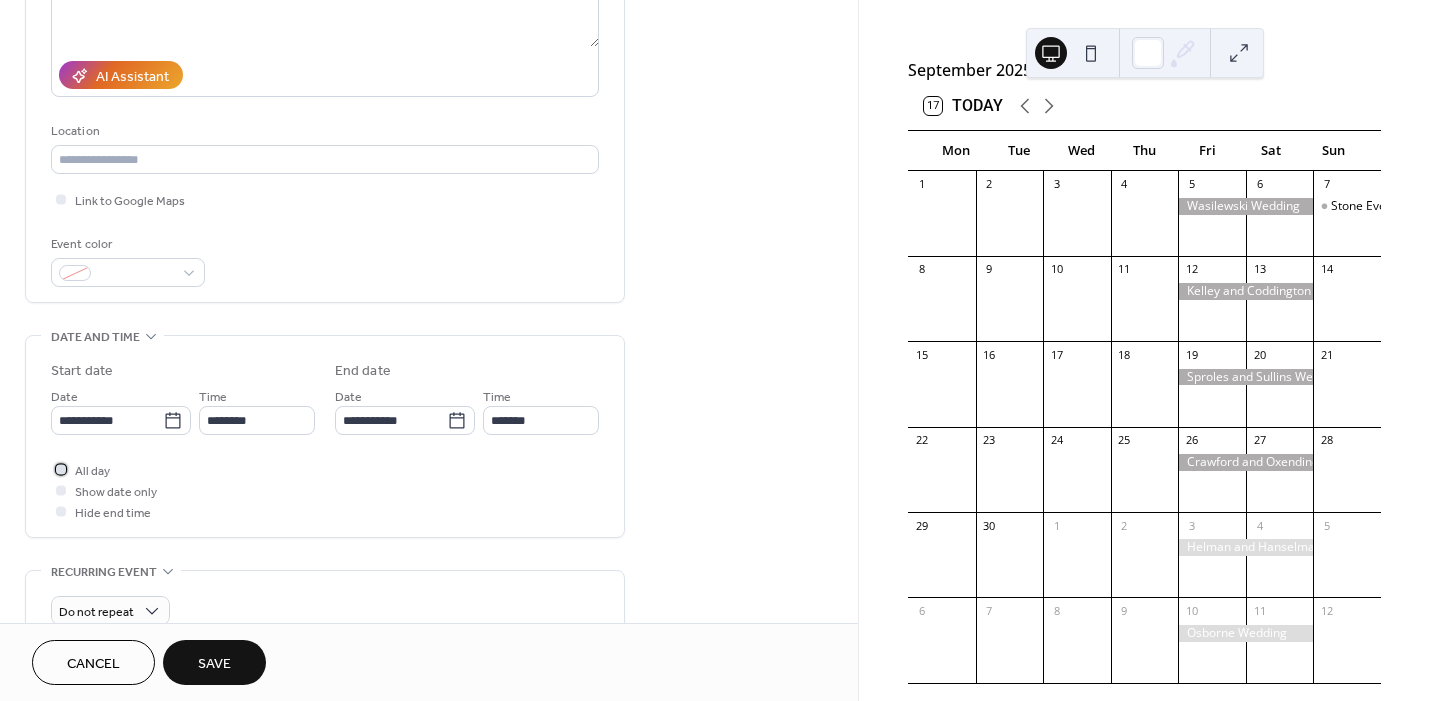 click at bounding box center (61, 469) 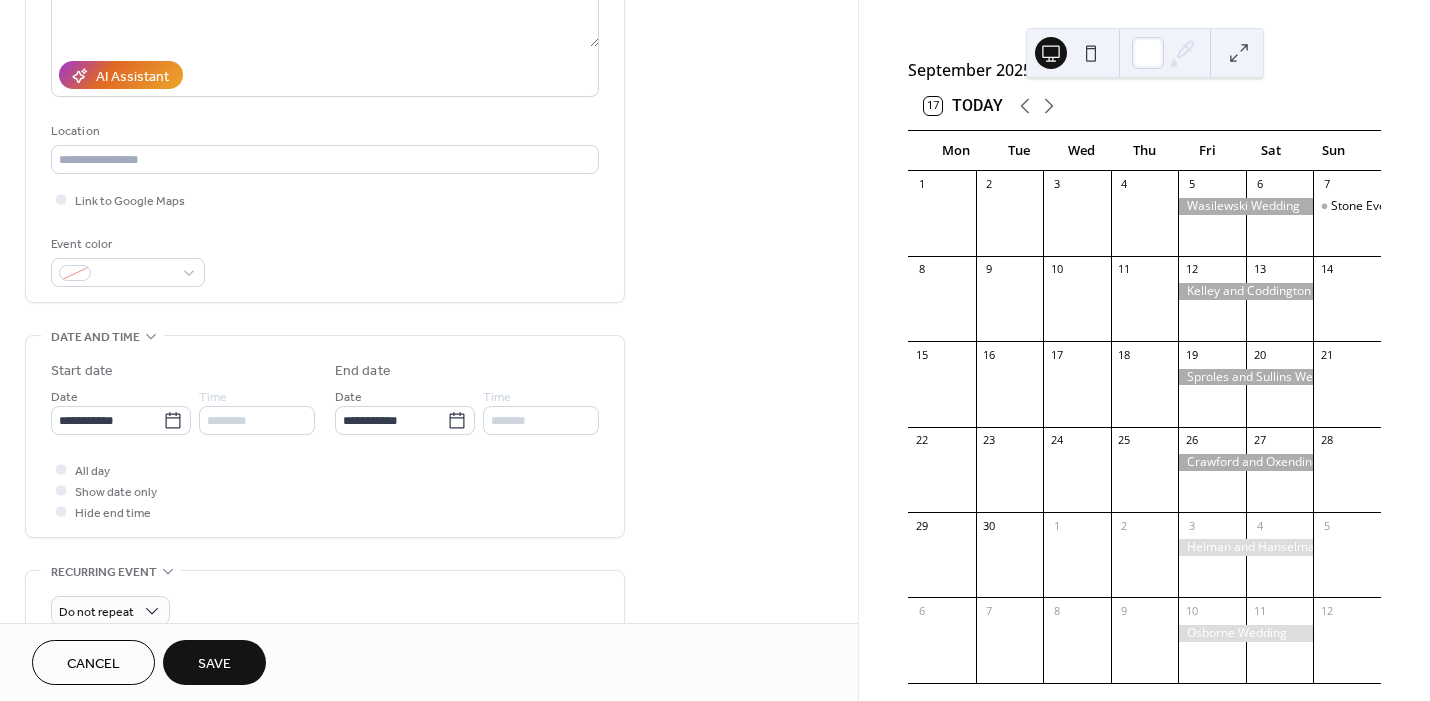 click on "Save" at bounding box center (214, 662) 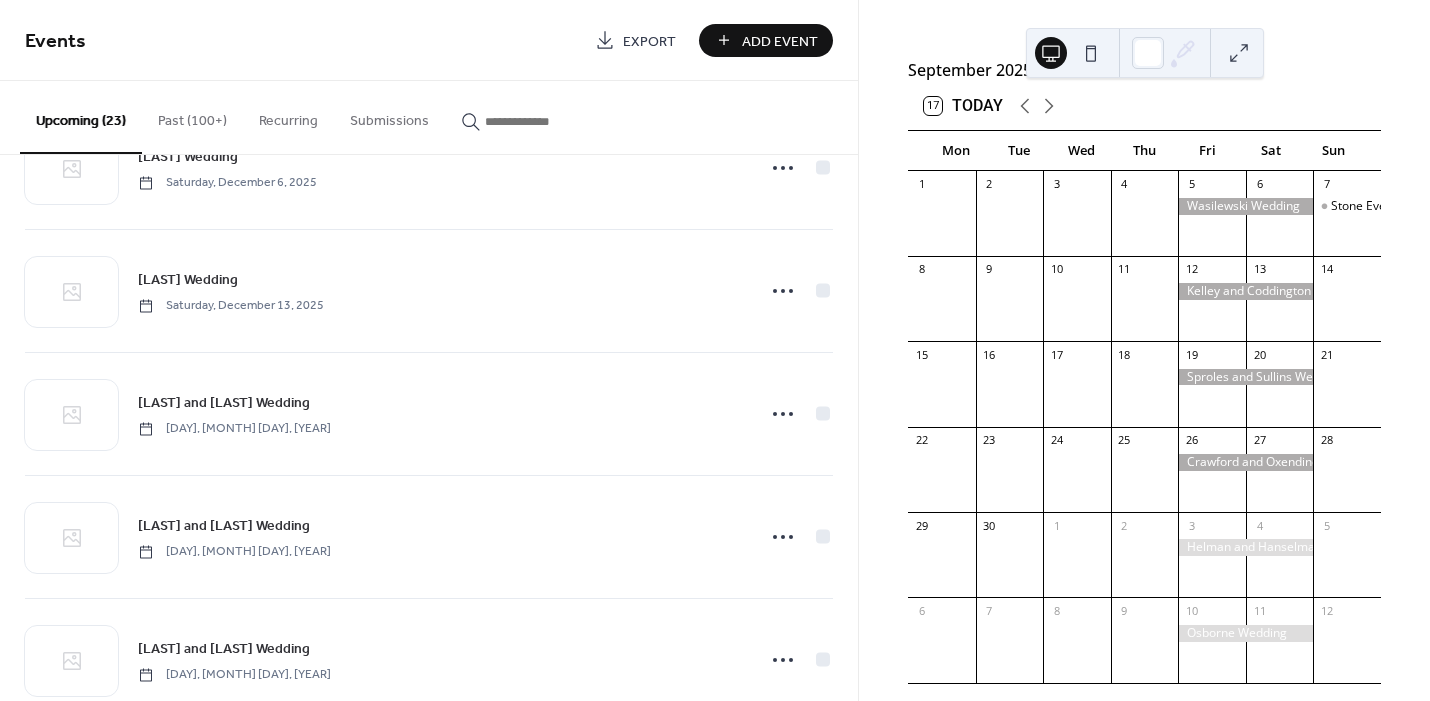 scroll, scrollTop: 2330, scrollLeft: 0, axis: vertical 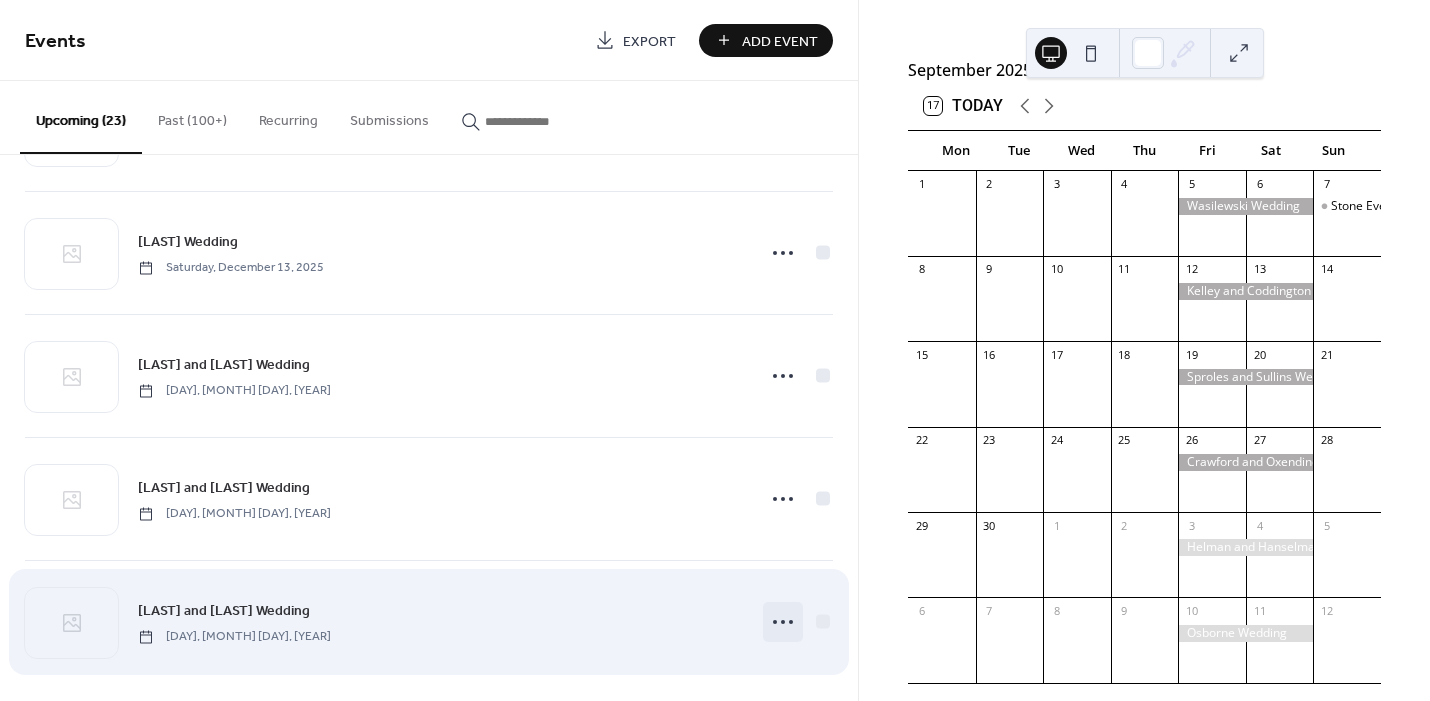 click 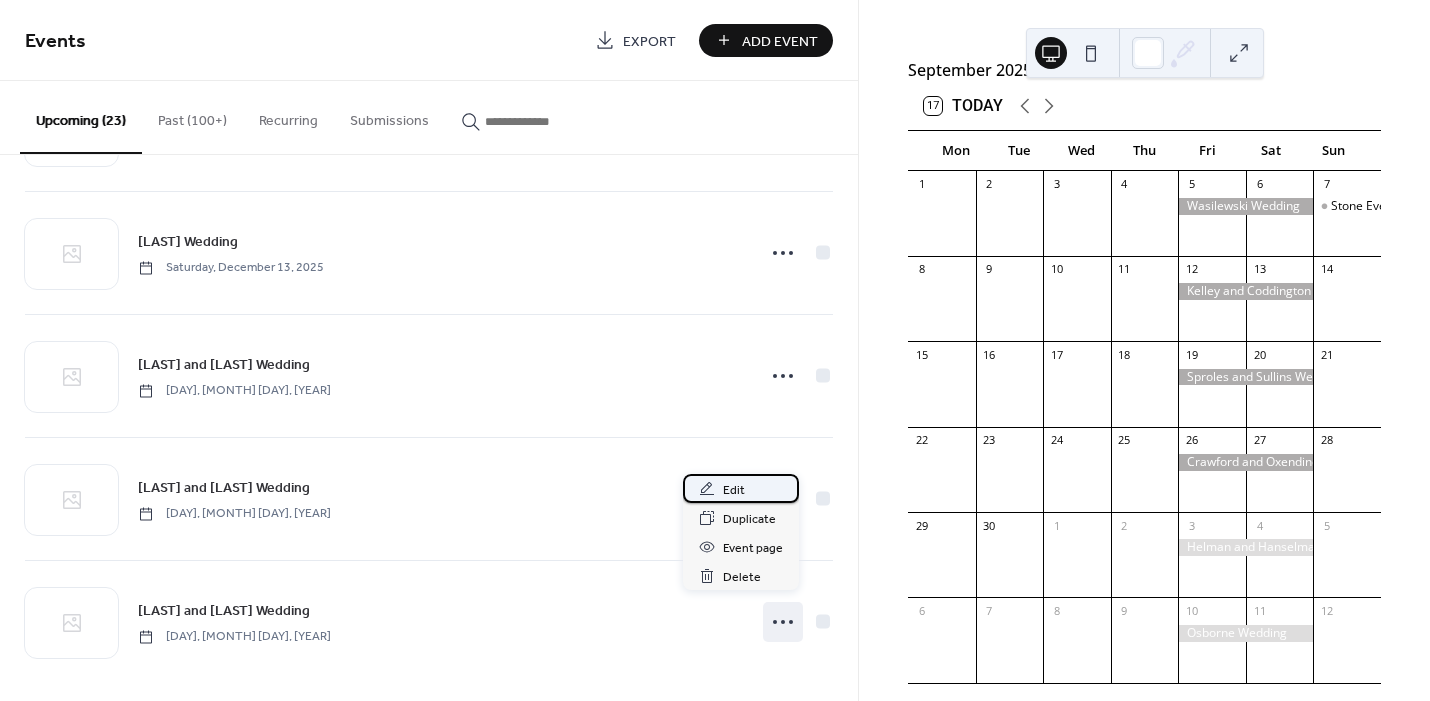 click on "Edit" at bounding box center (734, 490) 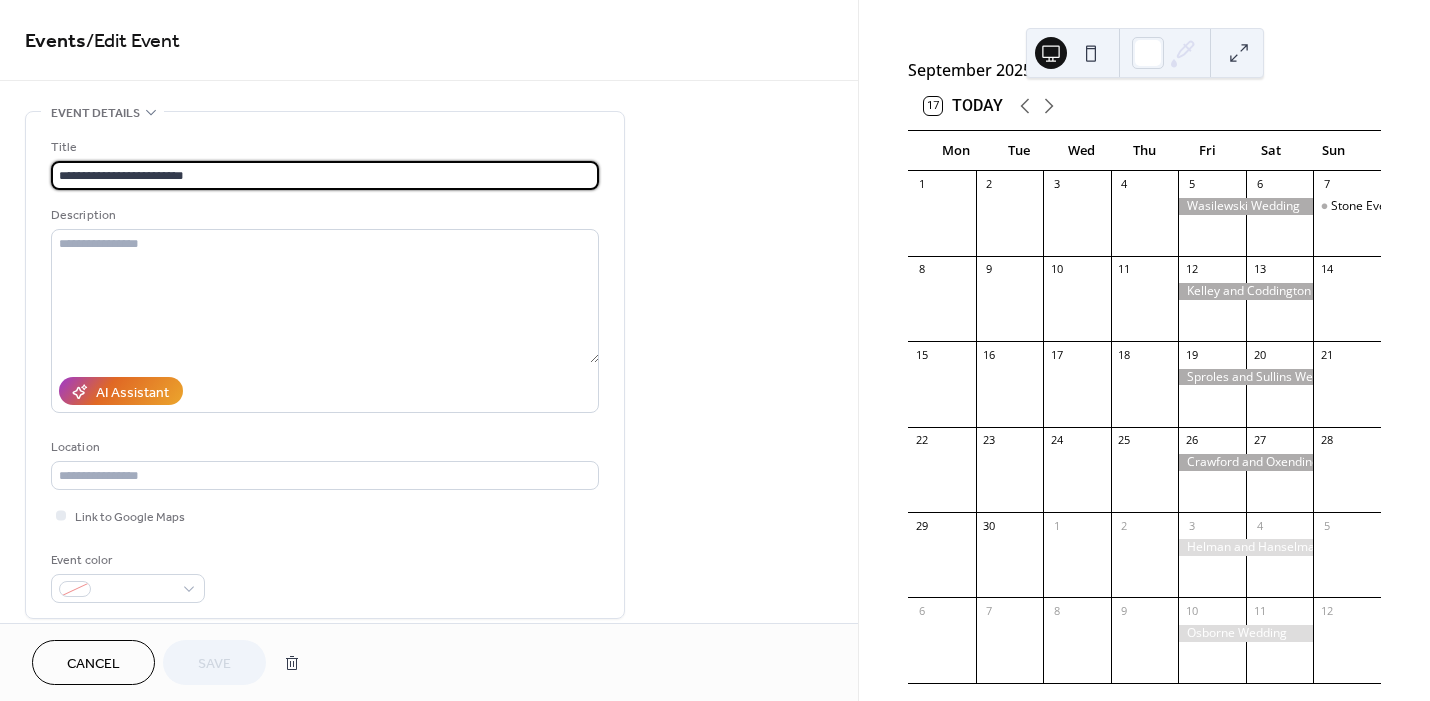 click on "**********" at bounding box center (325, 175) 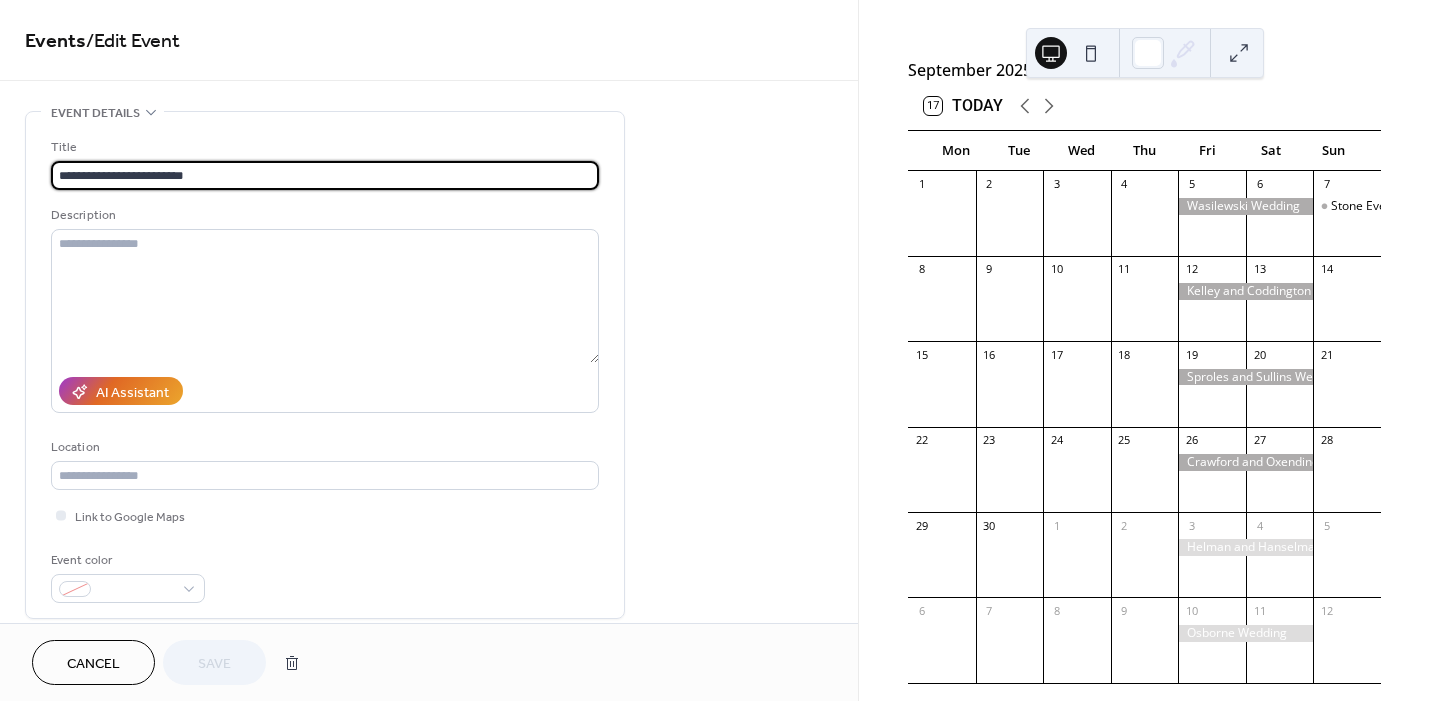 click on "**********" at bounding box center [325, 175] 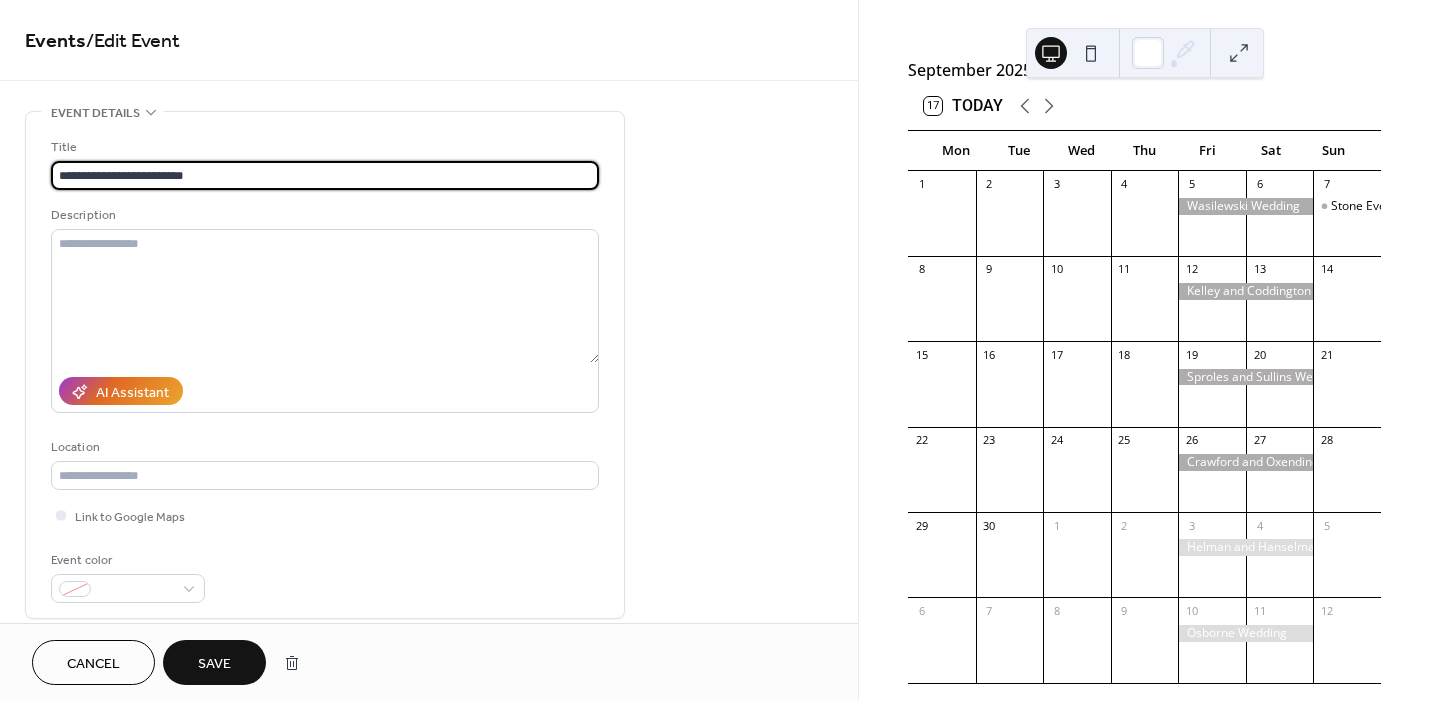 type on "**********" 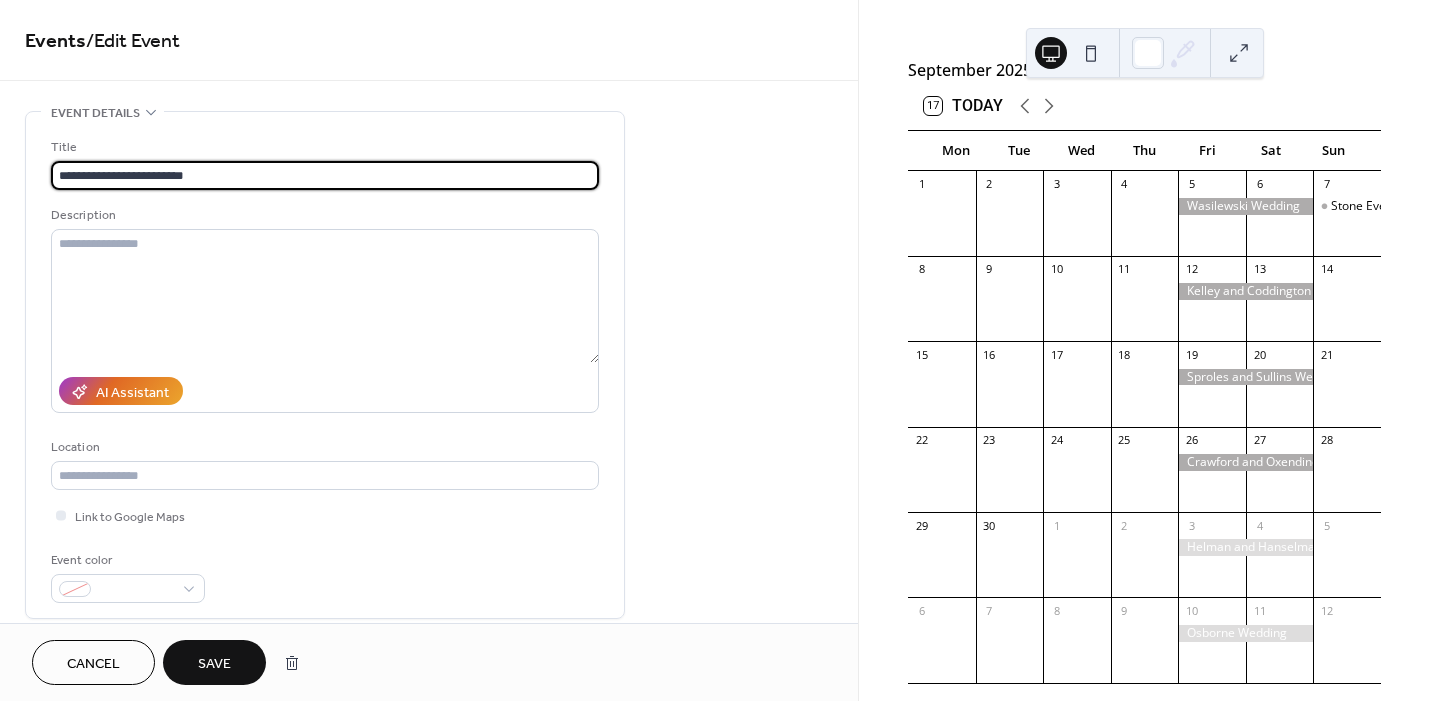 click on "Save" at bounding box center (214, 662) 